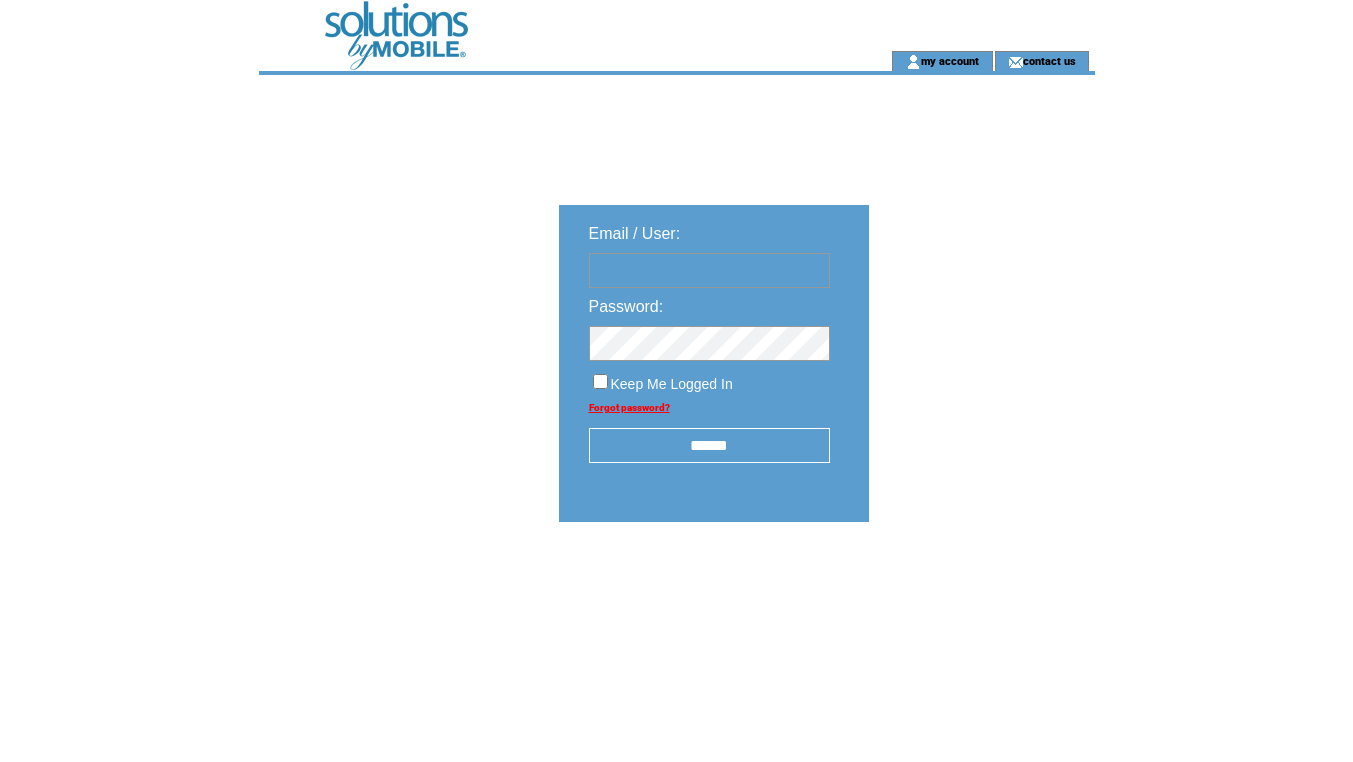 scroll, scrollTop: 0, scrollLeft: 0, axis: both 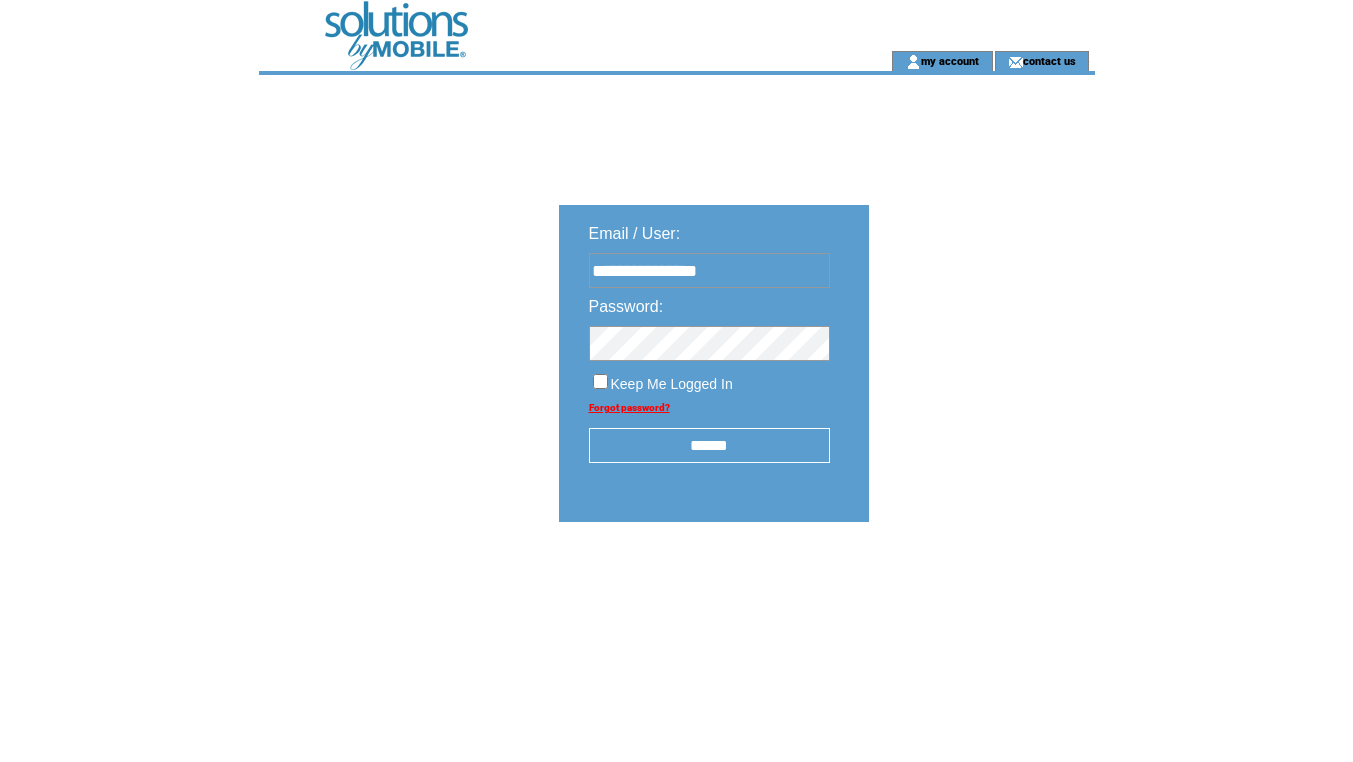 type on "**********" 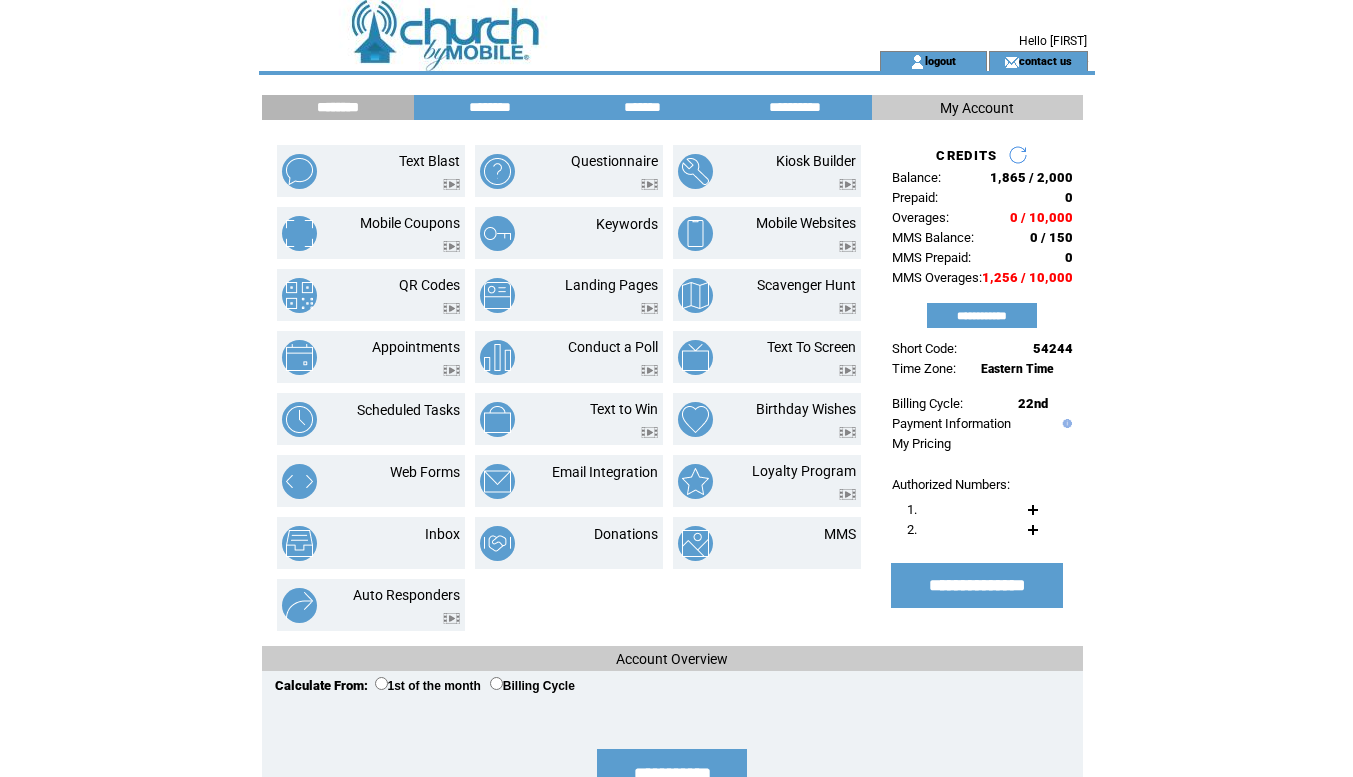 scroll, scrollTop: 0, scrollLeft: 0, axis: both 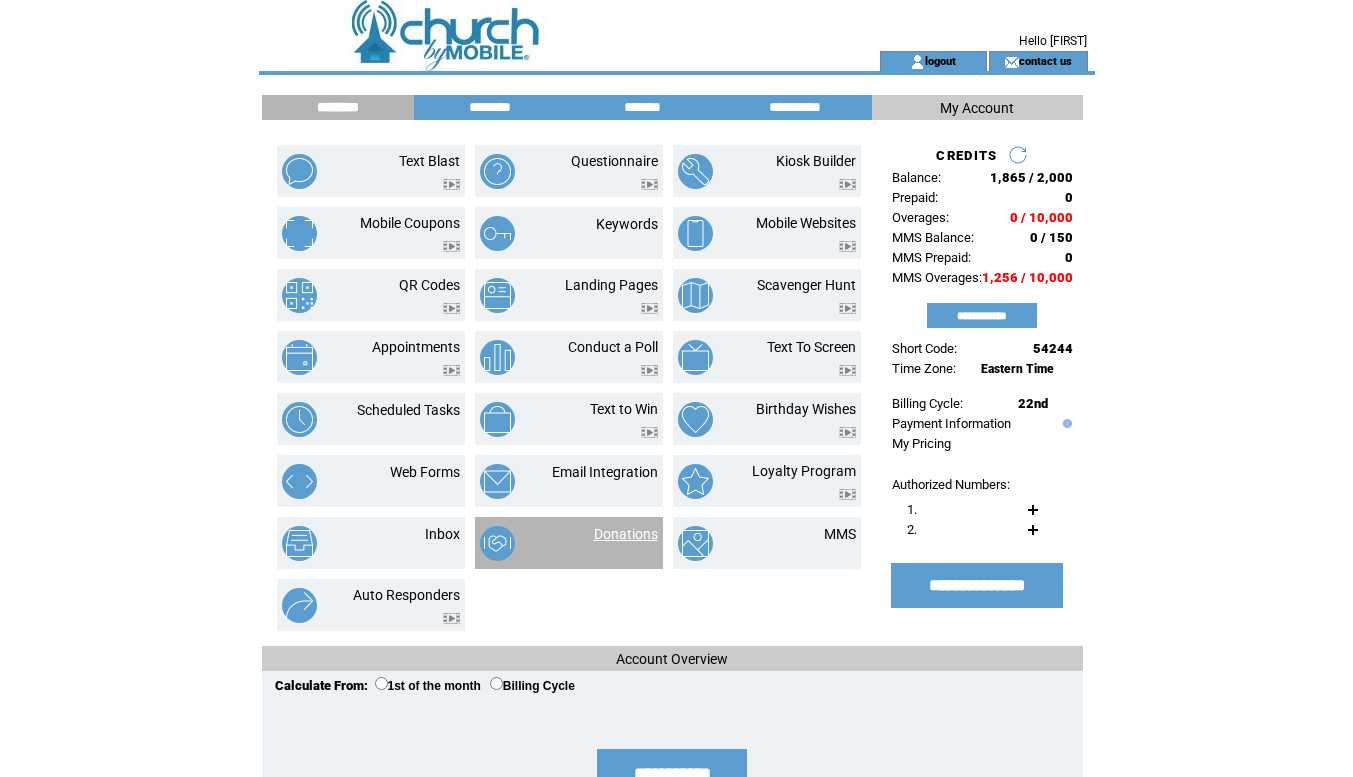 click on "Donations" at bounding box center [626, 534] 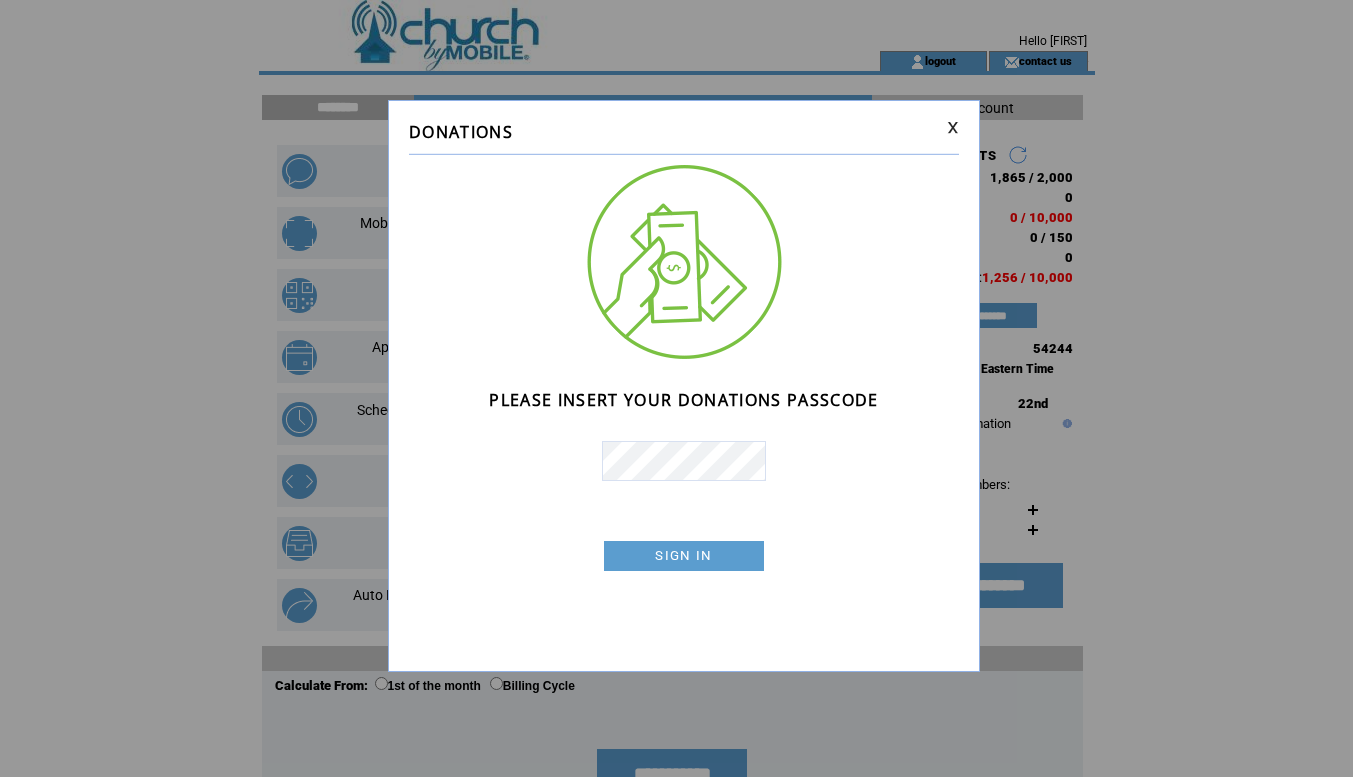 scroll, scrollTop: 0, scrollLeft: 0, axis: both 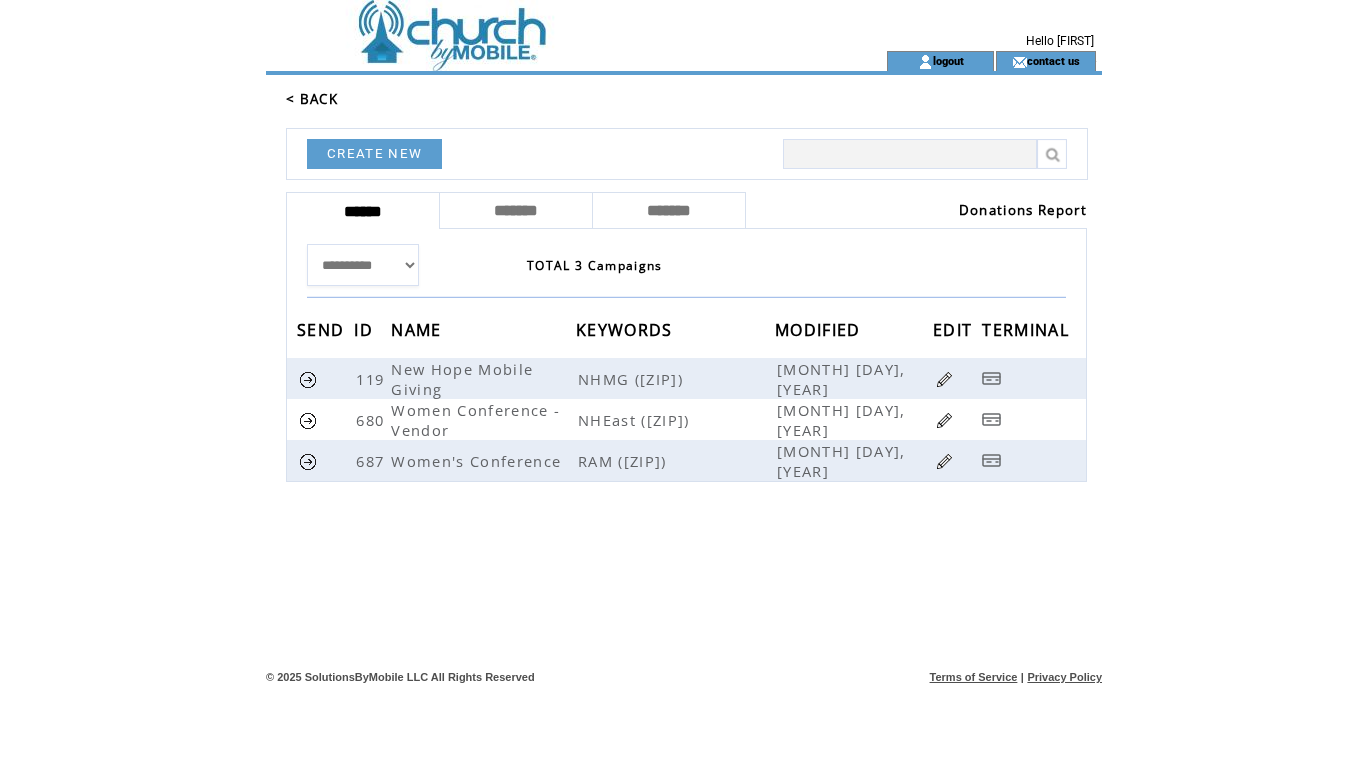 click on "Donations Report" at bounding box center [1023, 210] 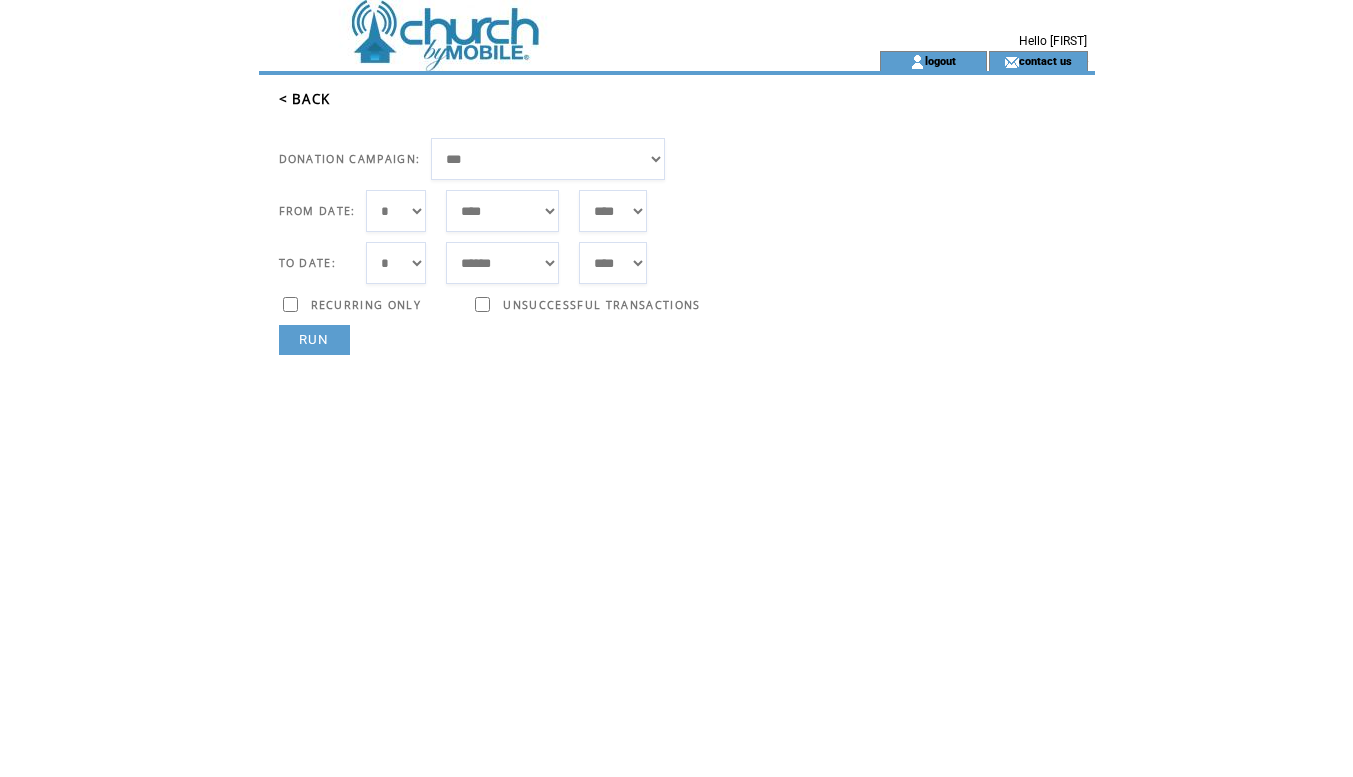 scroll, scrollTop: 0, scrollLeft: 0, axis: both 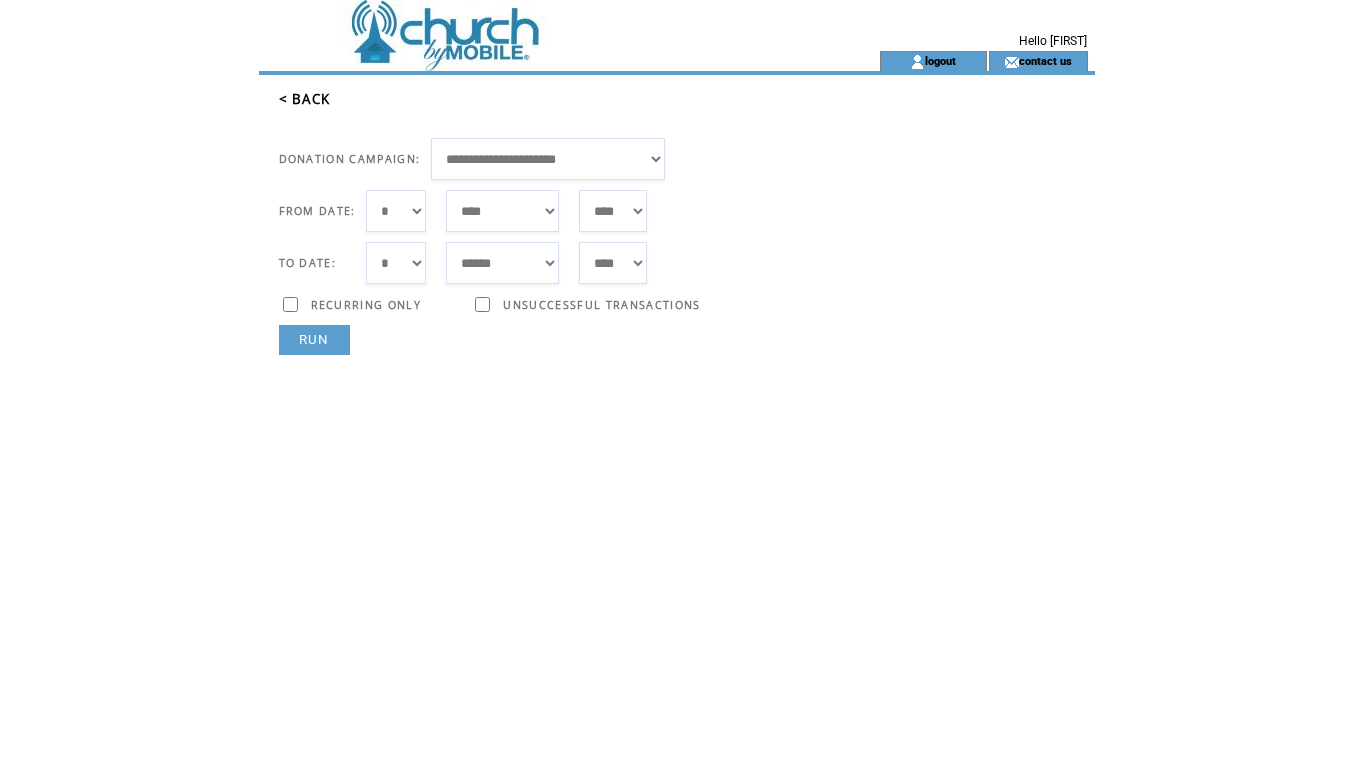 click on "**********" at bounding box center [548, 159] 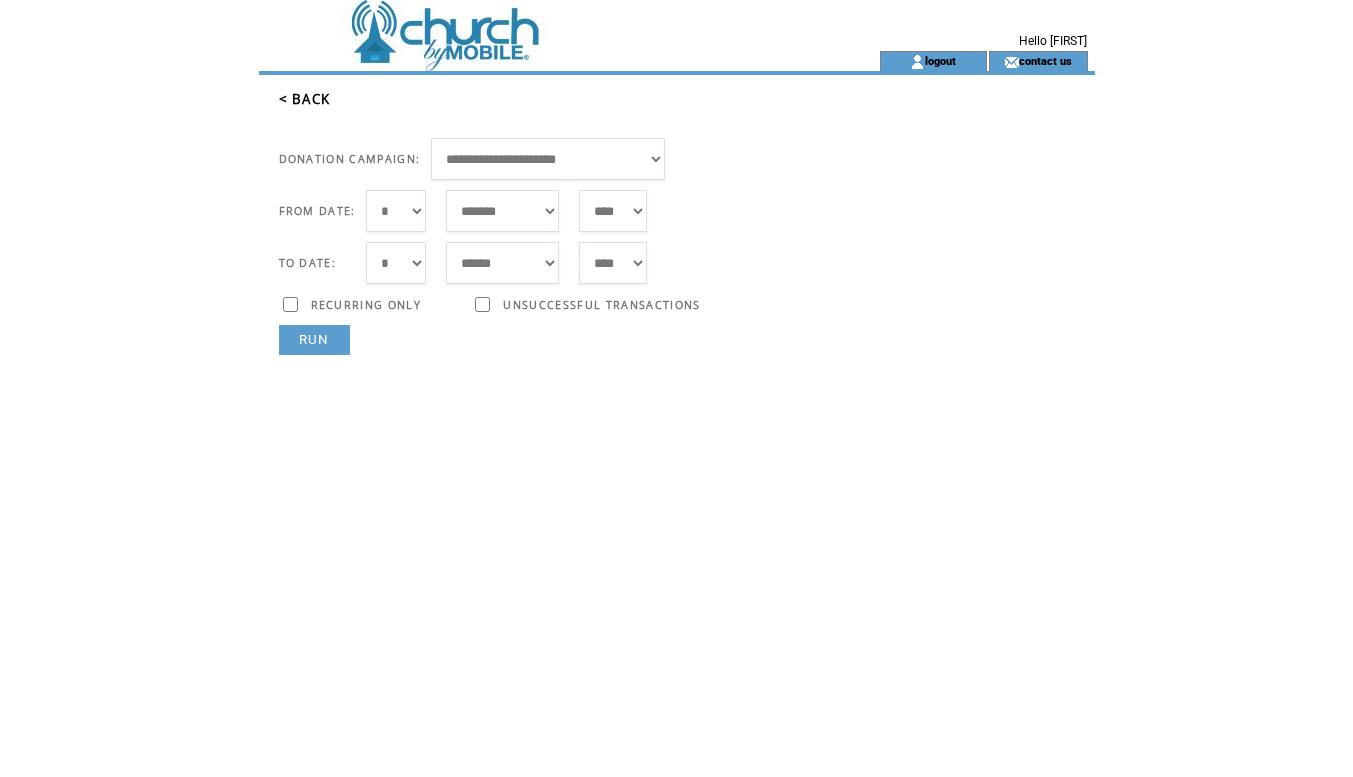 click on "RUN" at bounding box center [314, 340] 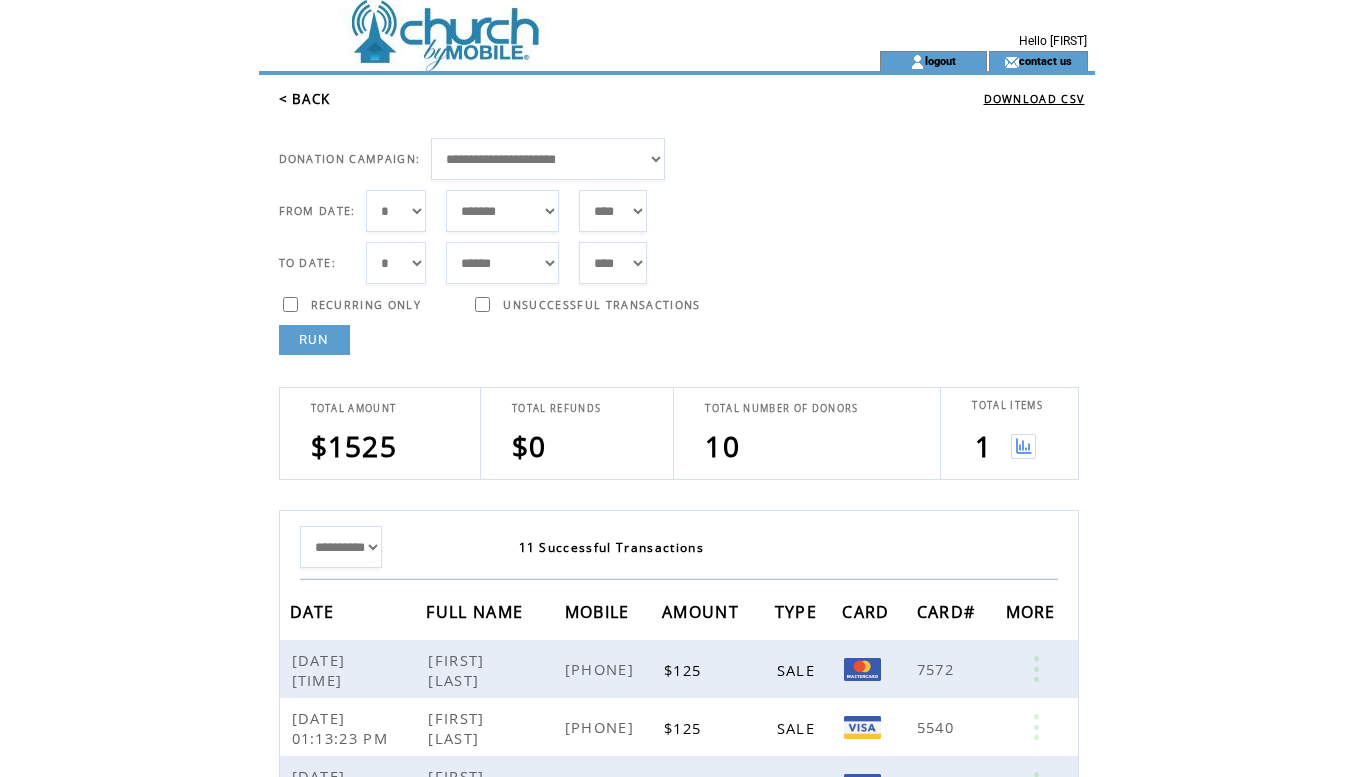 click at bounding box center (1023, 446) 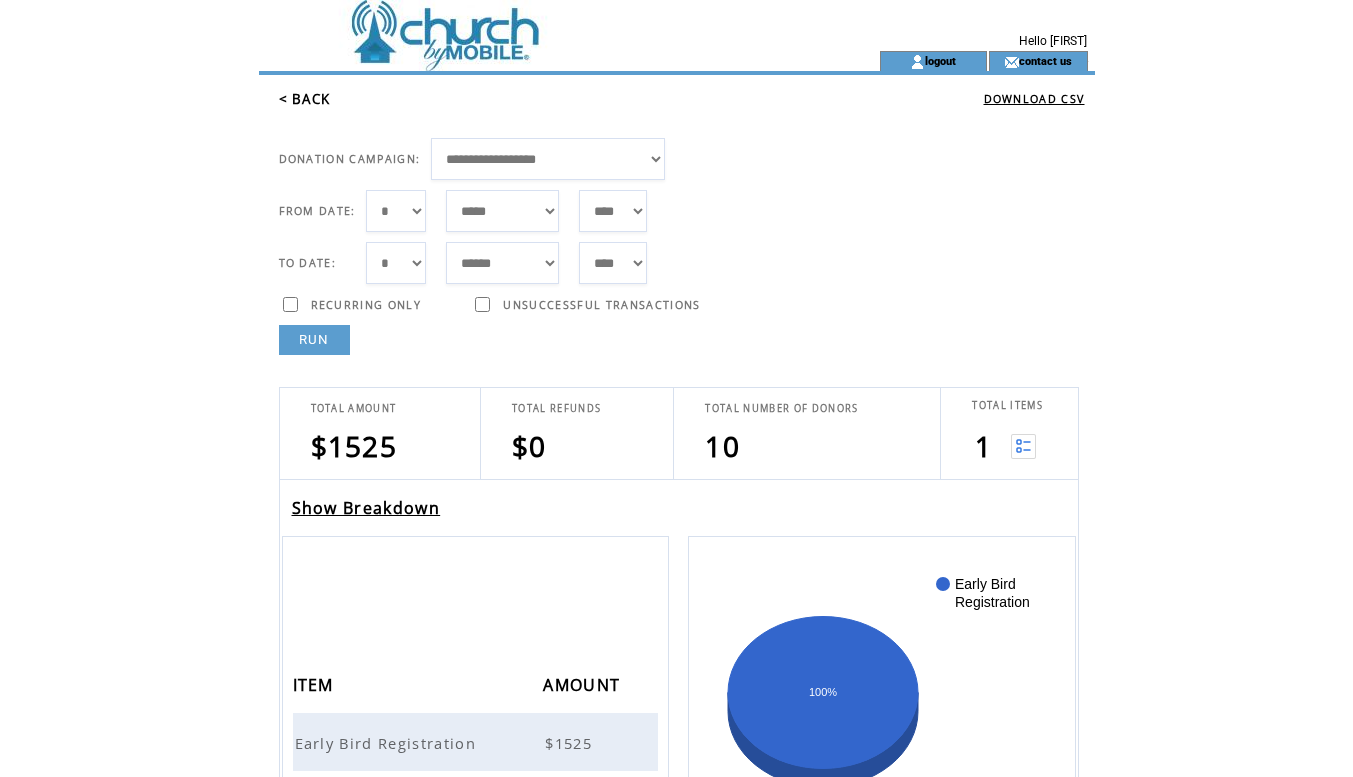 scroll, scrollTop: 0, scrollLeft: 0, axis: both 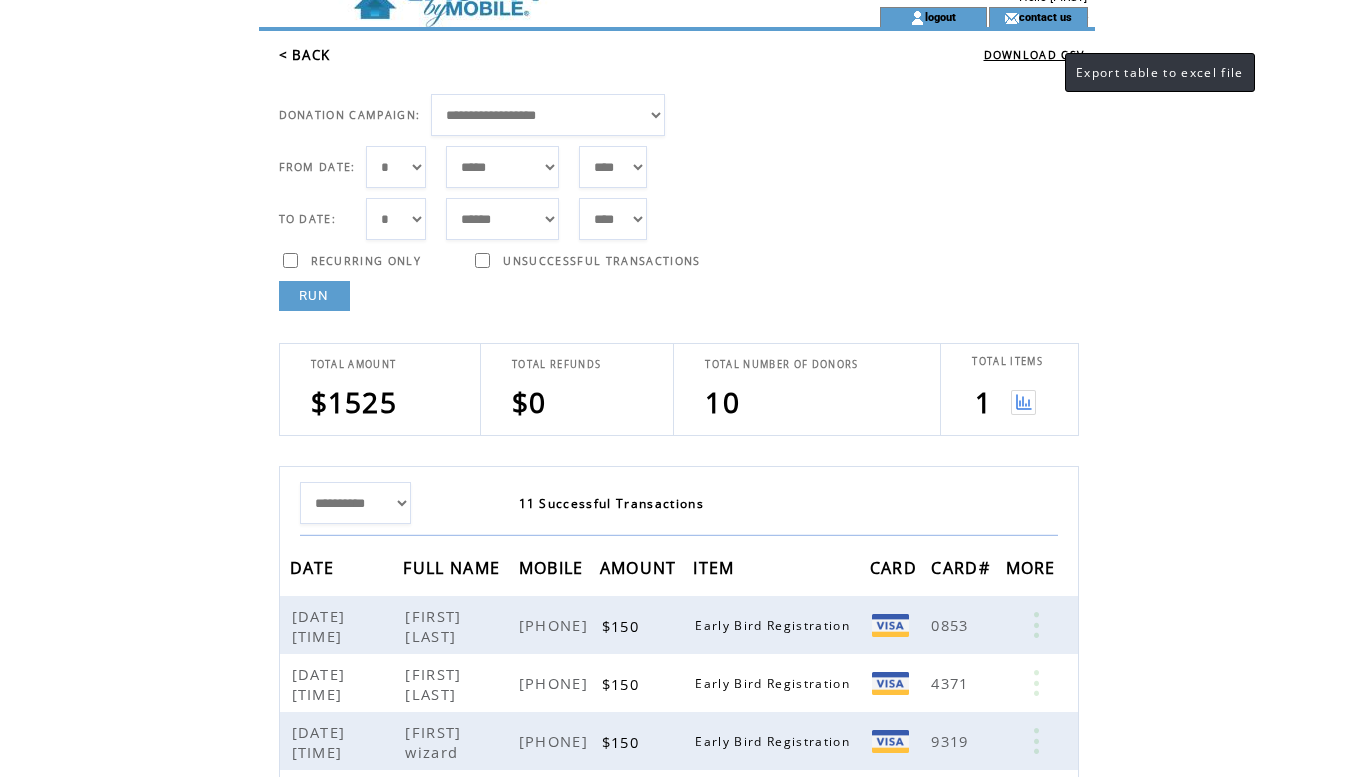 click on "DOWNLOAD CSV" at bounding box center (1034, 55) 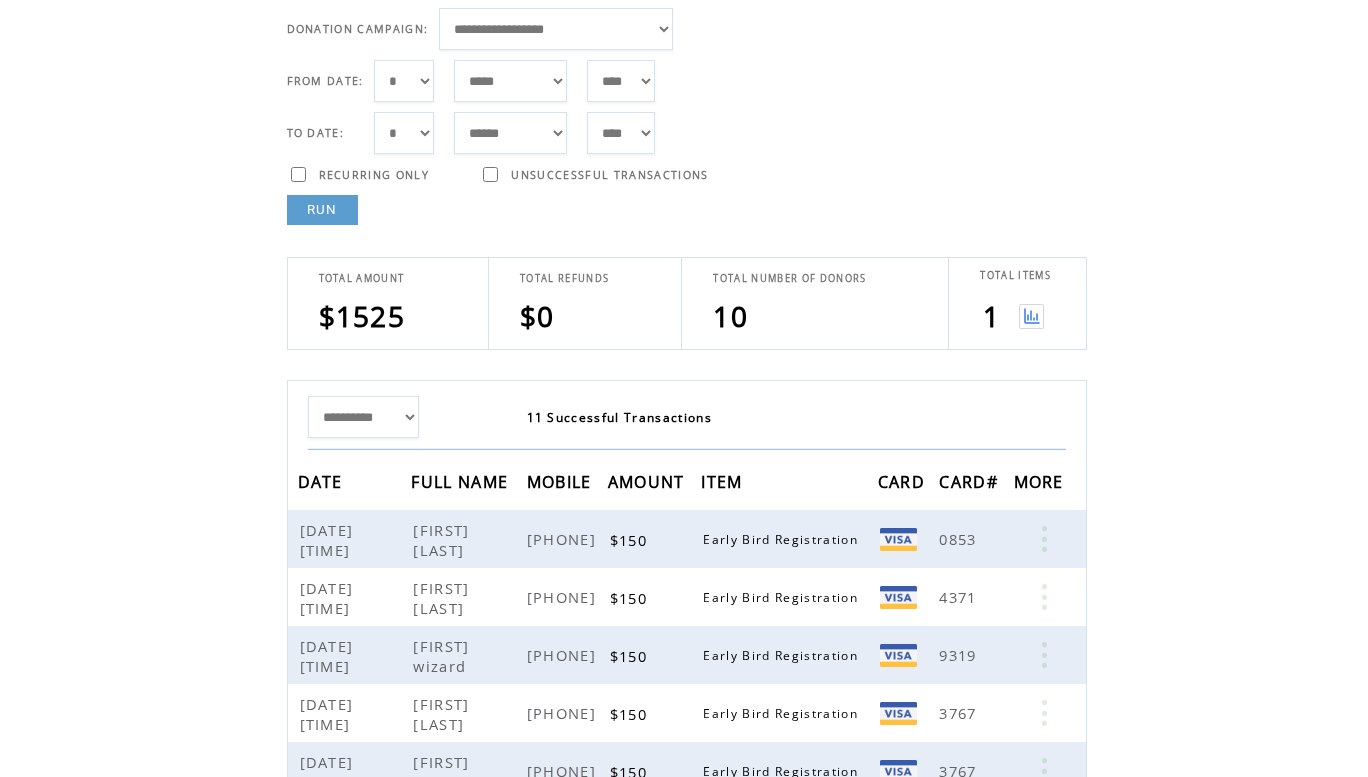 scroll, scrollTop: 0, scrollLeft: 0, axis: both 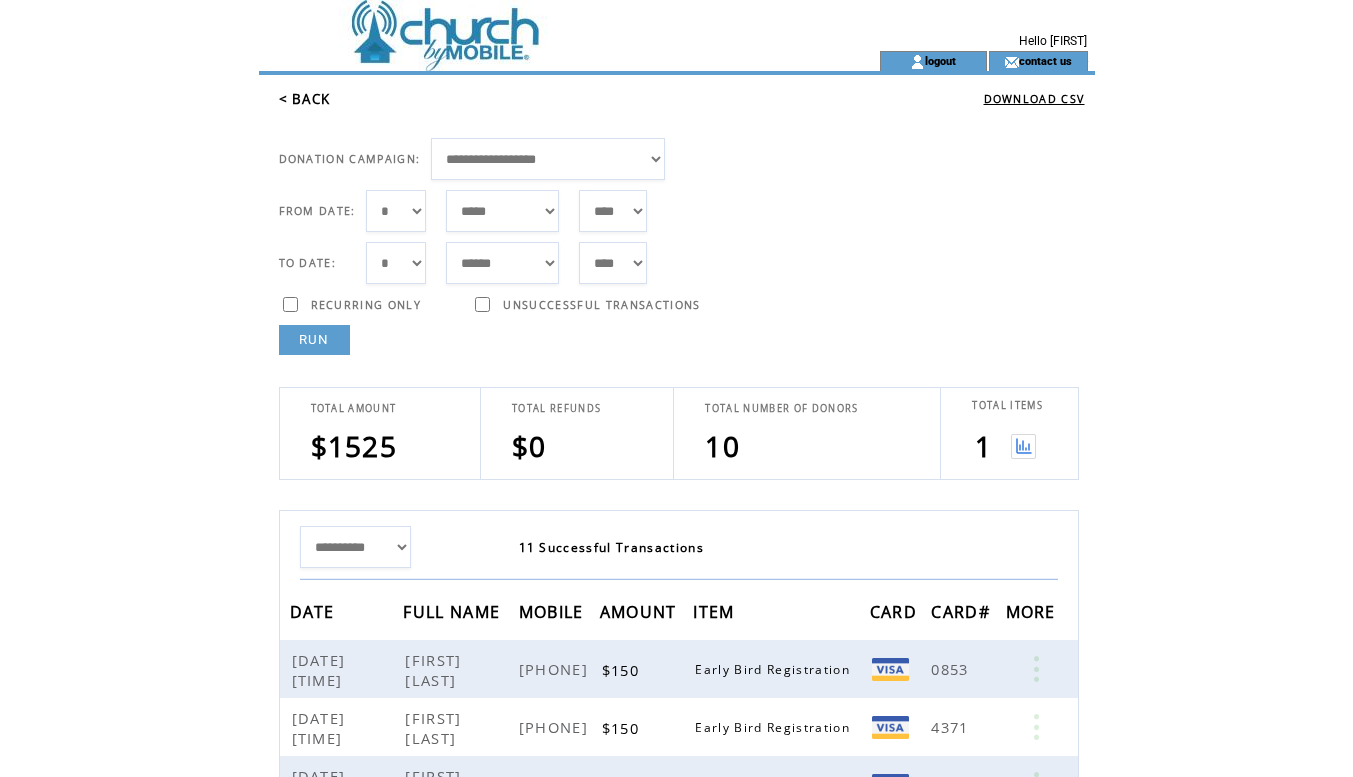 click on "**********" at bounding box center (548, 159) 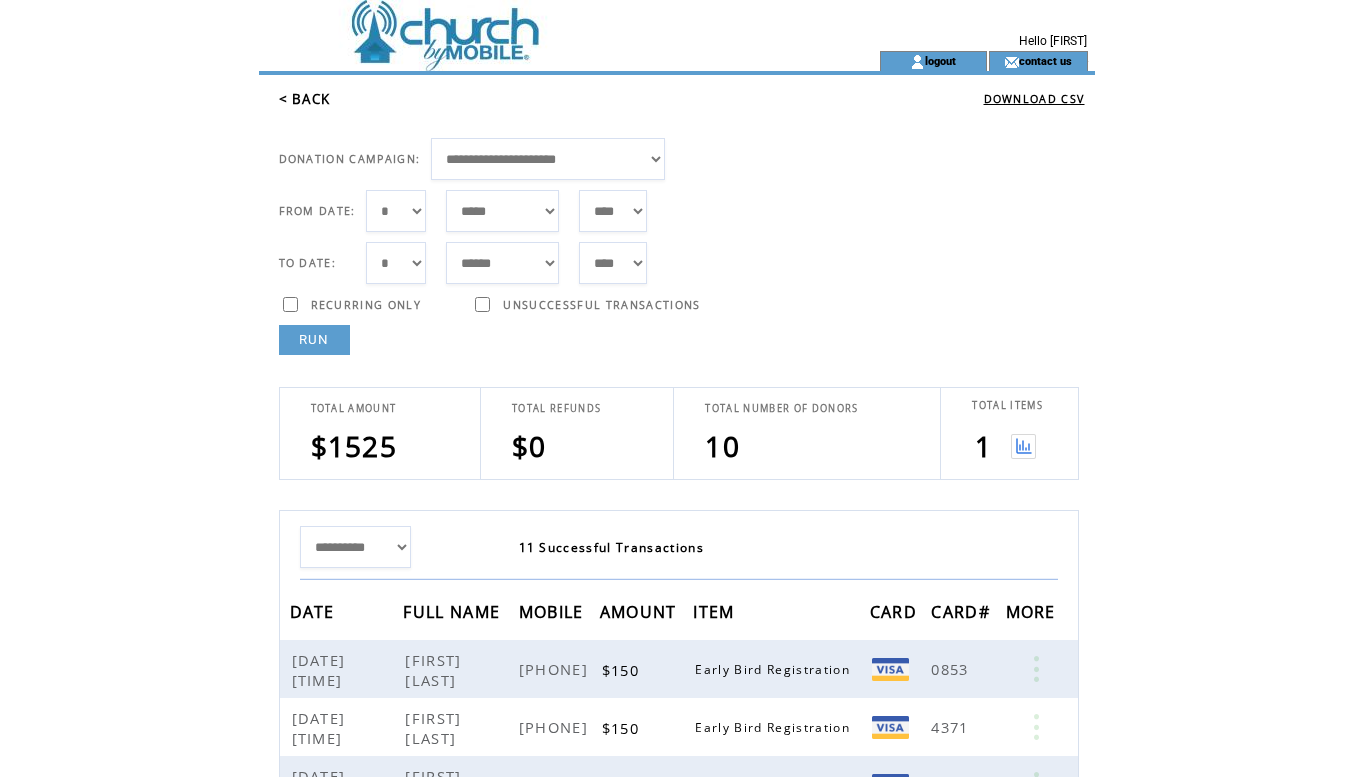 click on "RUN" at bounding box center (314, 340) 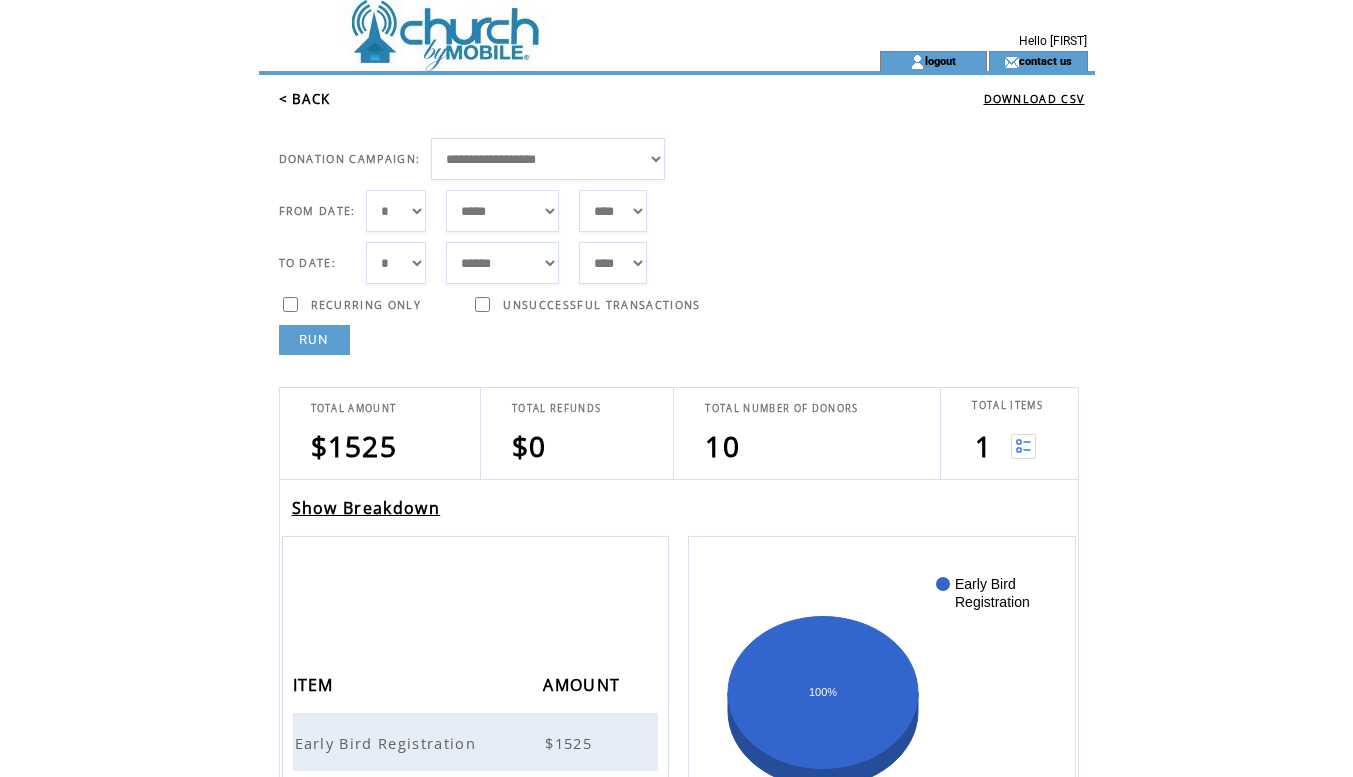 scroll, scrollTop: 0, scrollLeft: 0, axis: both 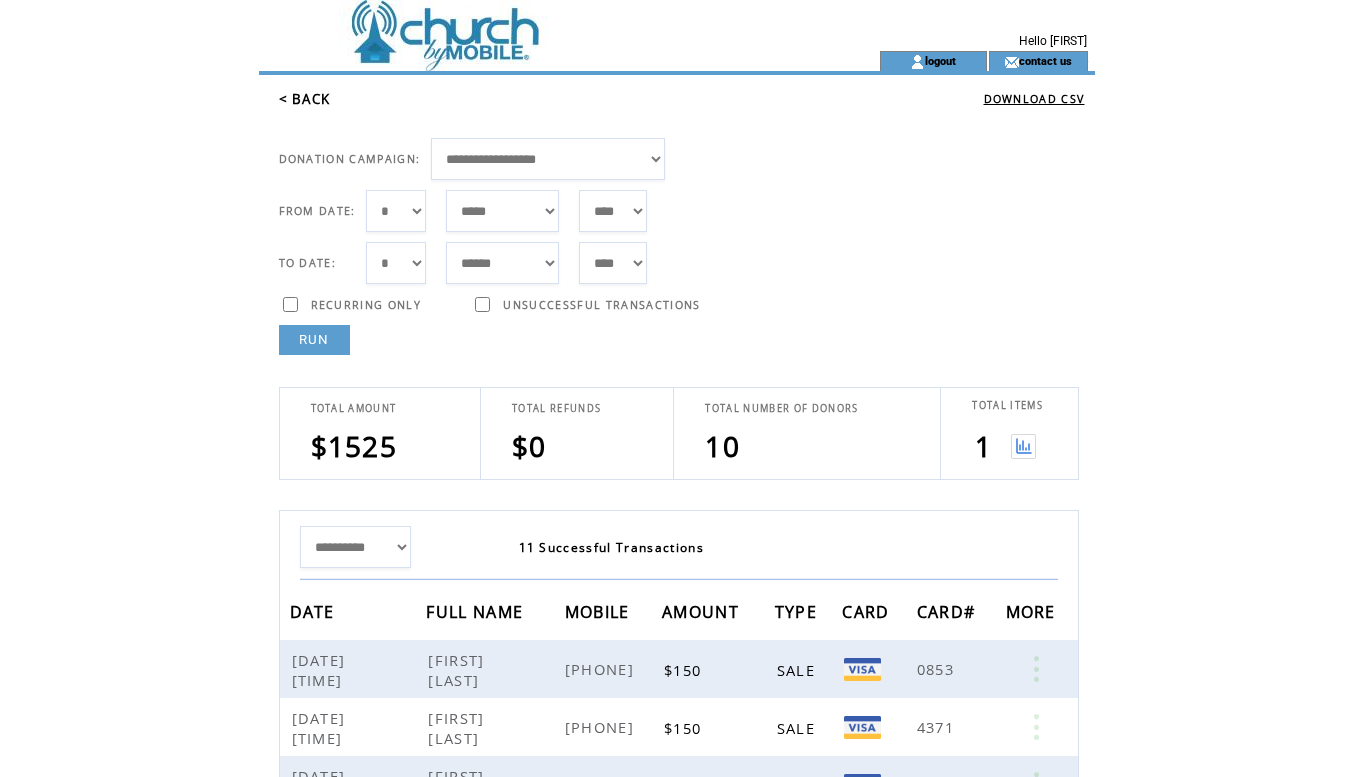 click on "< BACK" at bounding box center (305, 99) 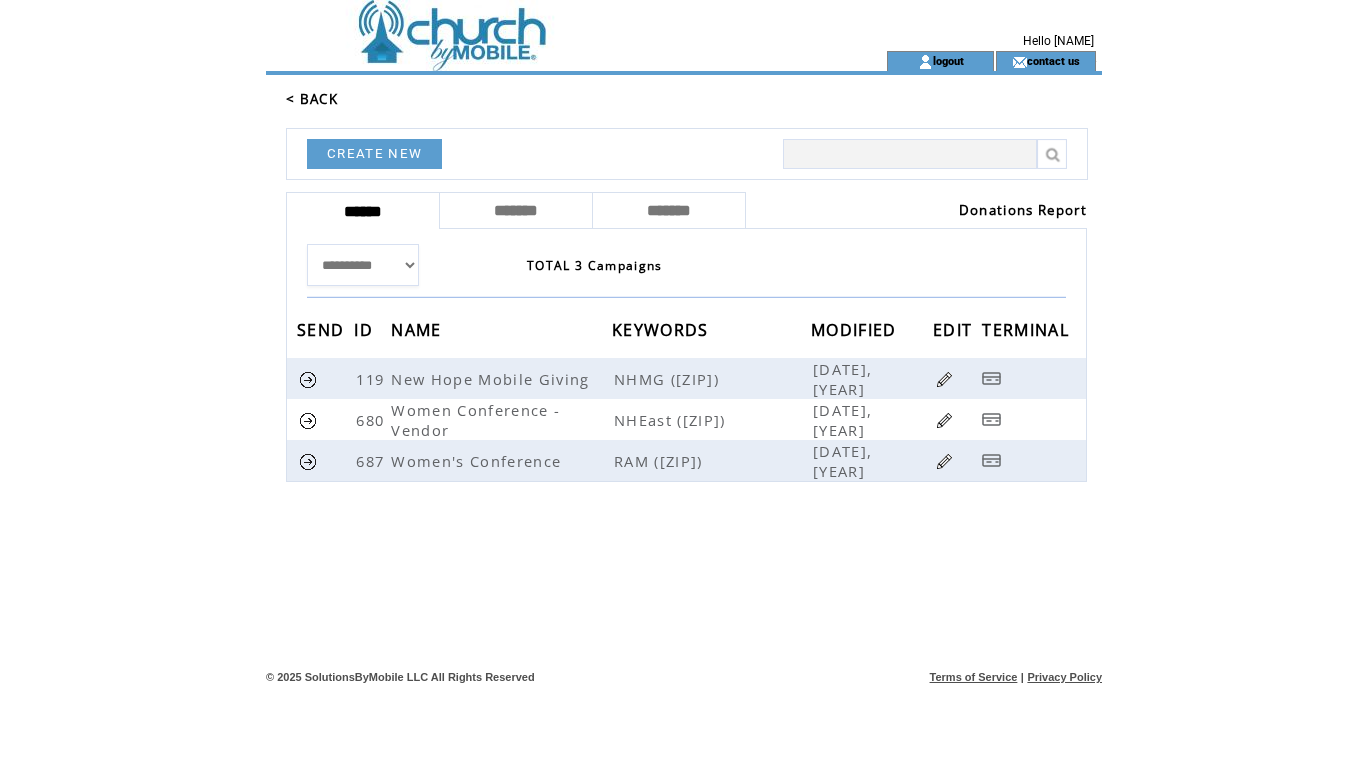 scroll, scrollTop: 0, scrollLeft: 0, axis: both 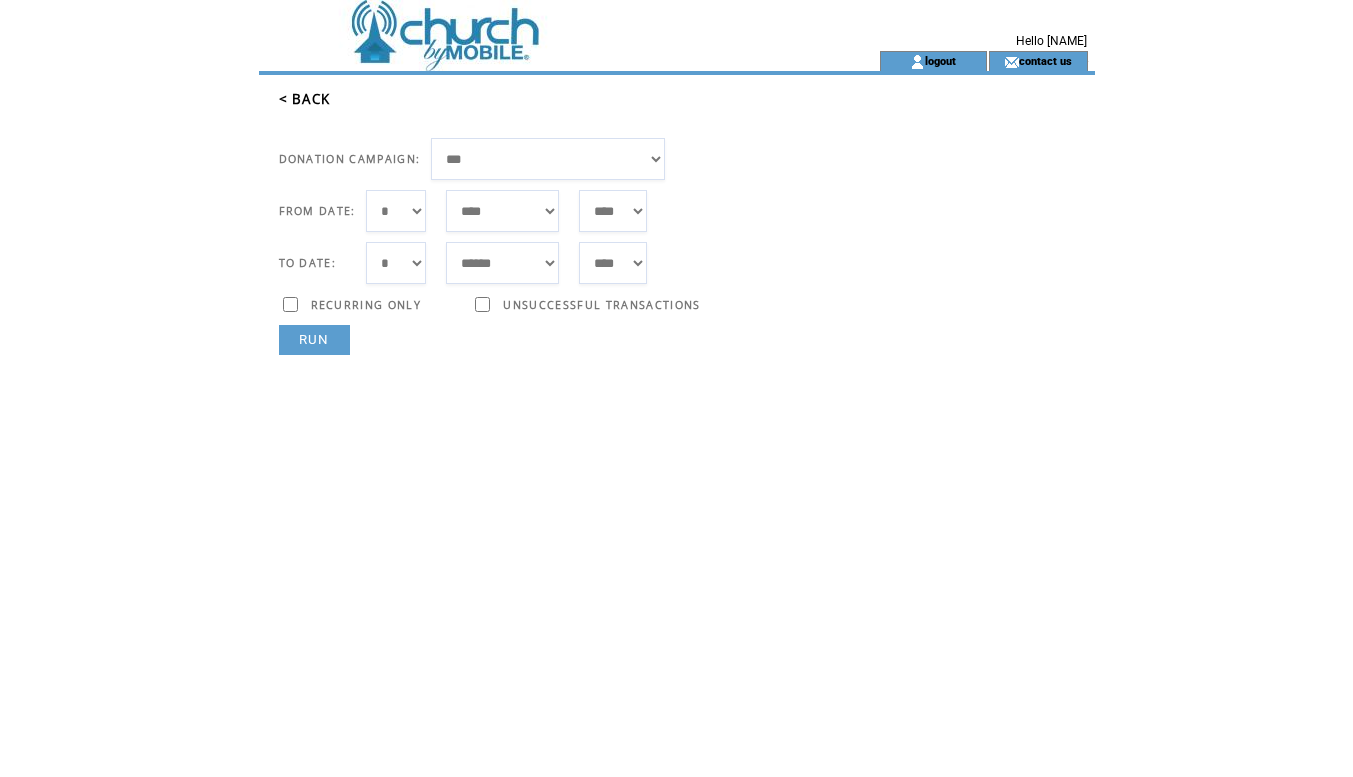 click on "**********" at bounding box center [548, 159] 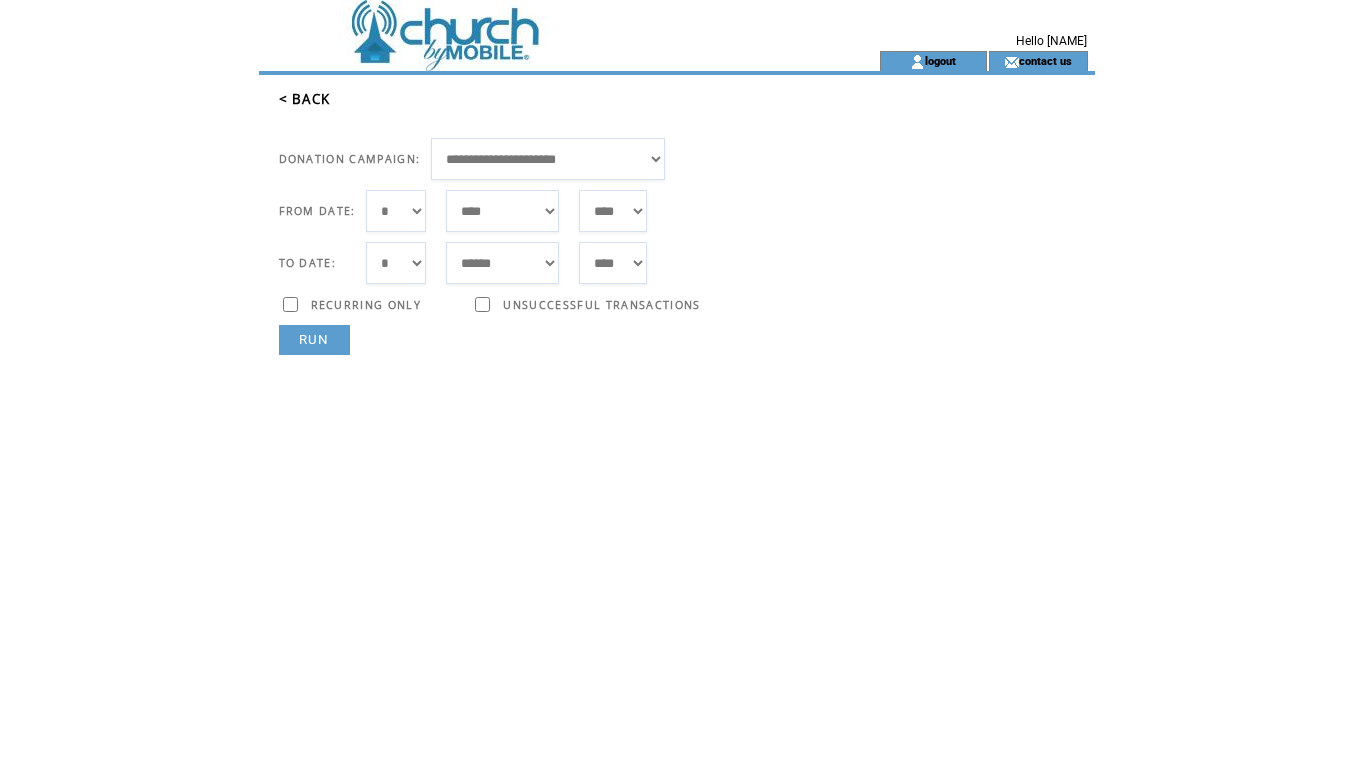 click on "***** 	 ******* 	 ******** 	 ***** 	 ***** 	 *** 	 **** 	 **** 	 ****** 	 ********* 	 ******* 	 ******** 	 ********" at bounding box center (502, 211) 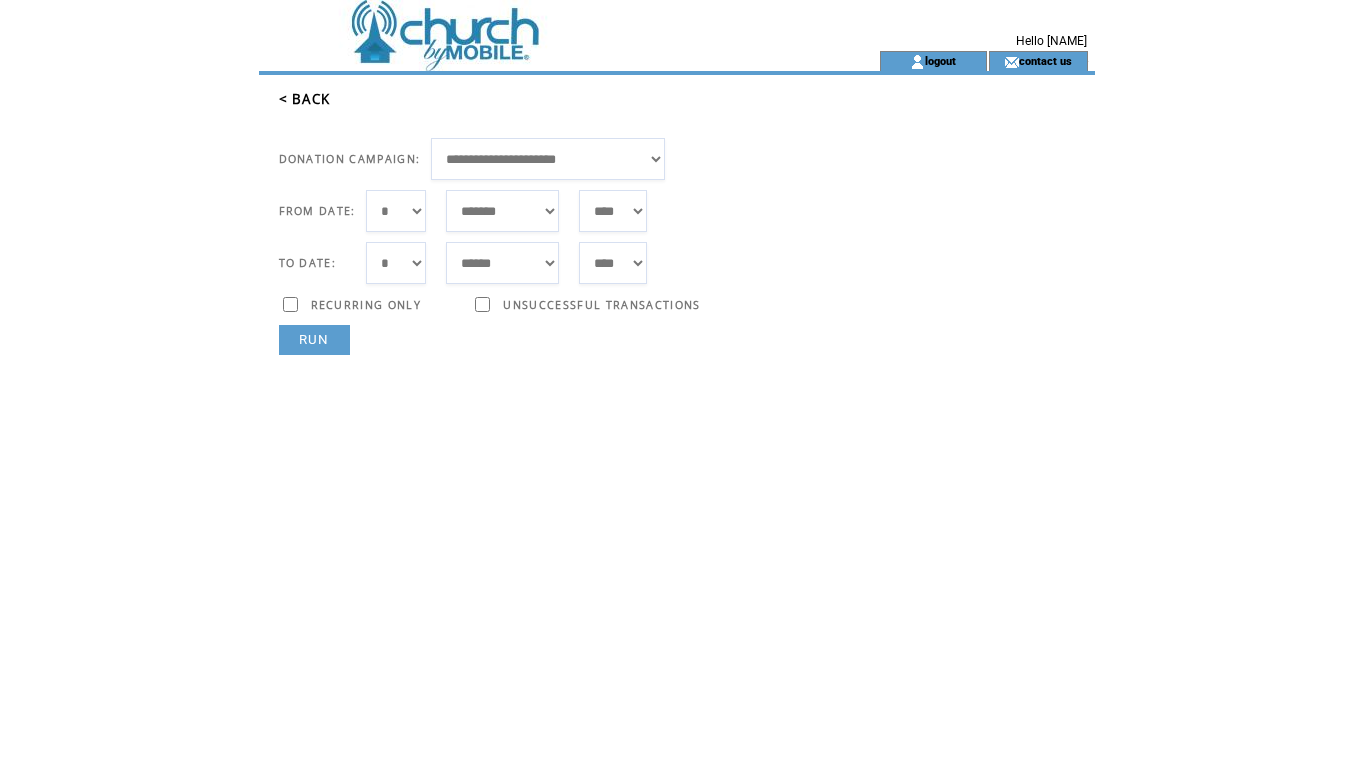 click on "RUN" at bounding box center [314, 340] 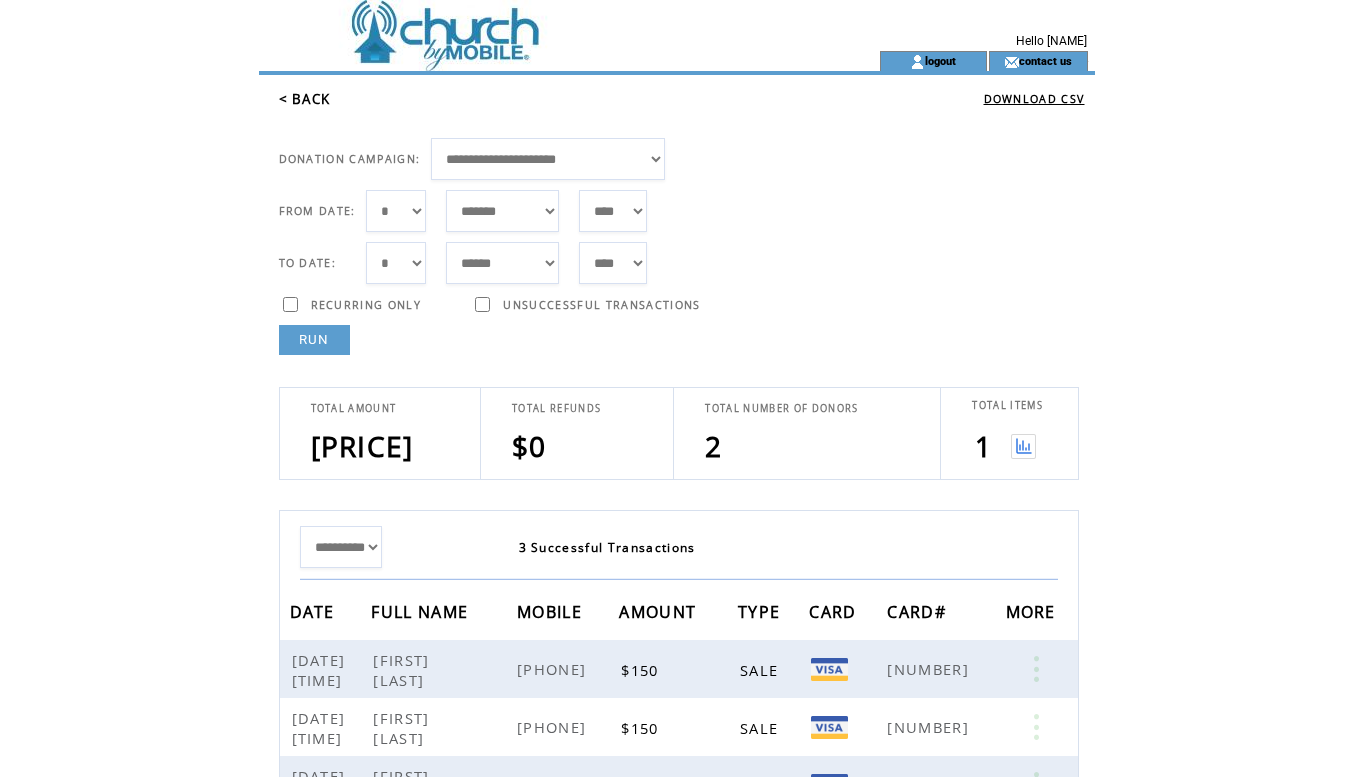 click at bounding box center (1023, 446) 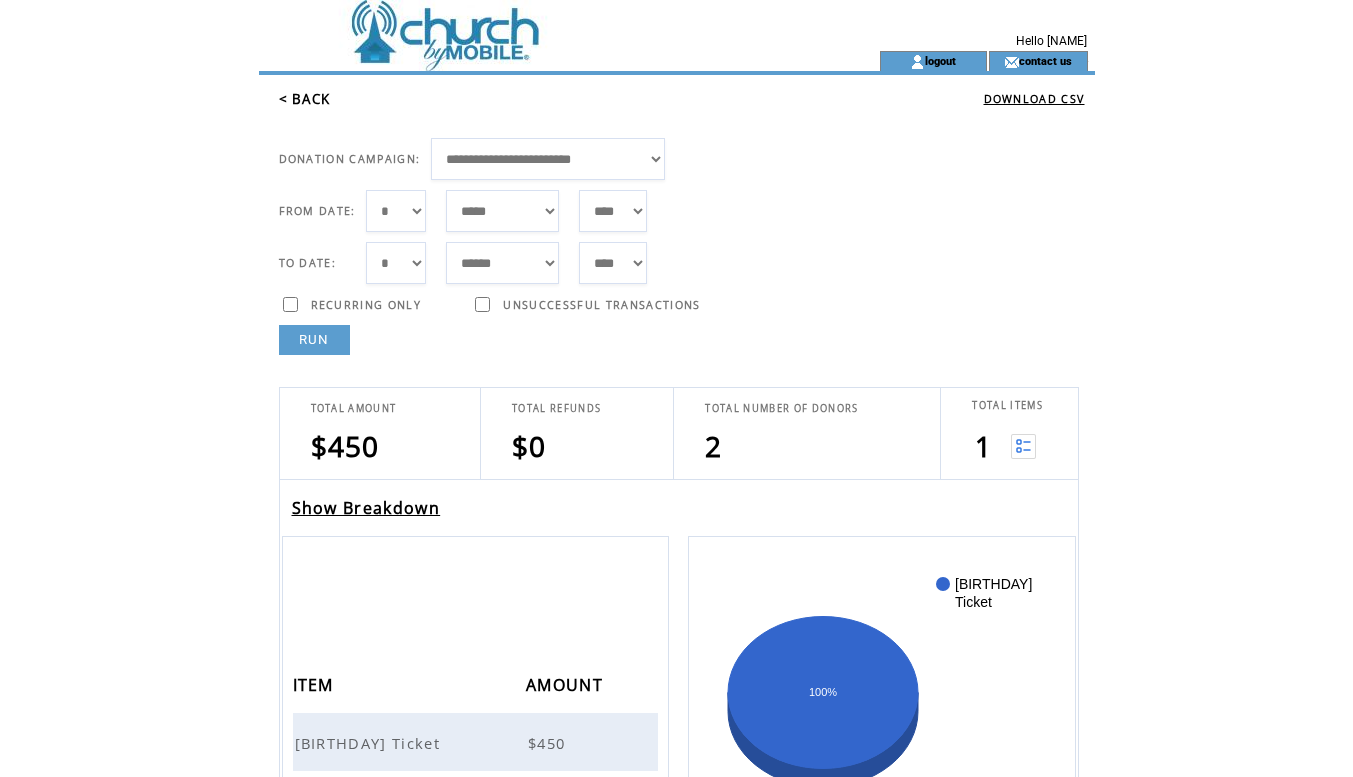 scroll, scrollTop: 0, scrollLeft: 0, axis: both 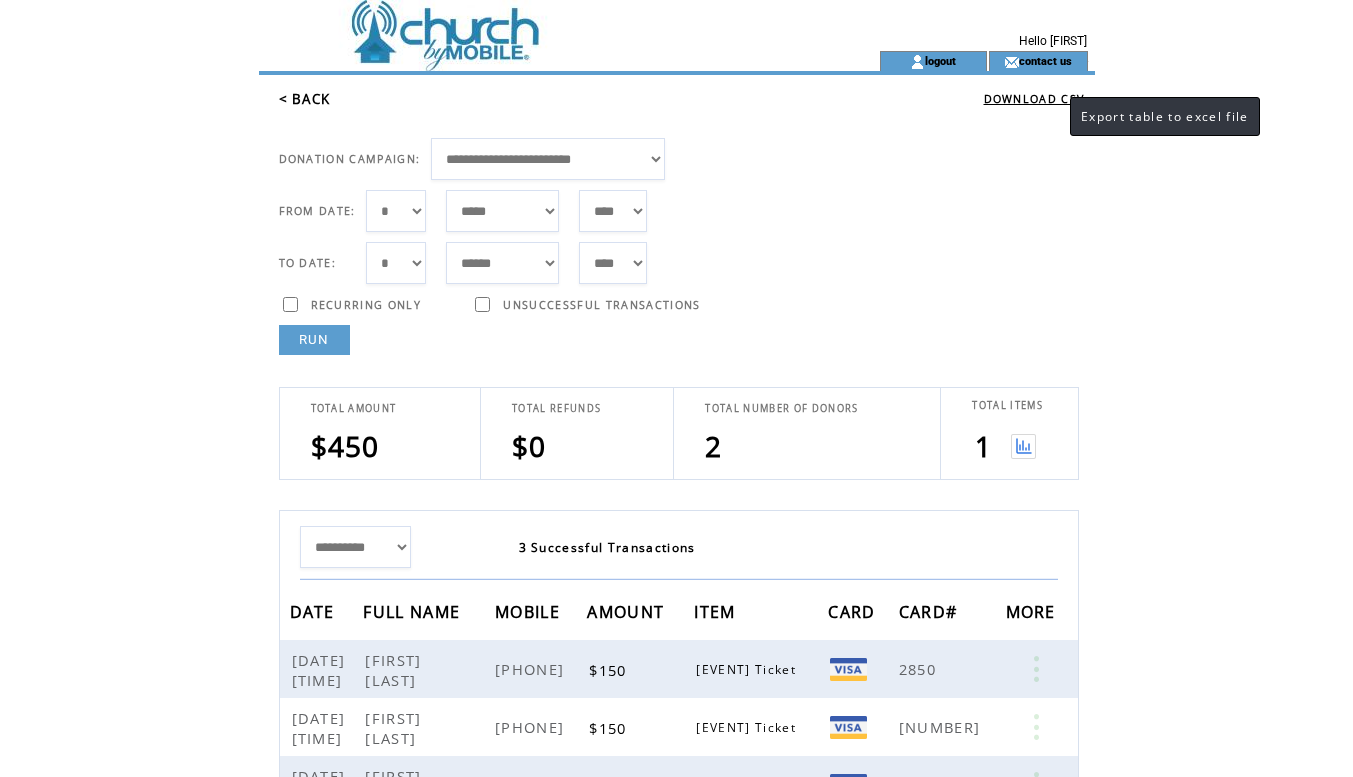 click on "DOWNLOAD CSV" at bounding box center (1034, 99) 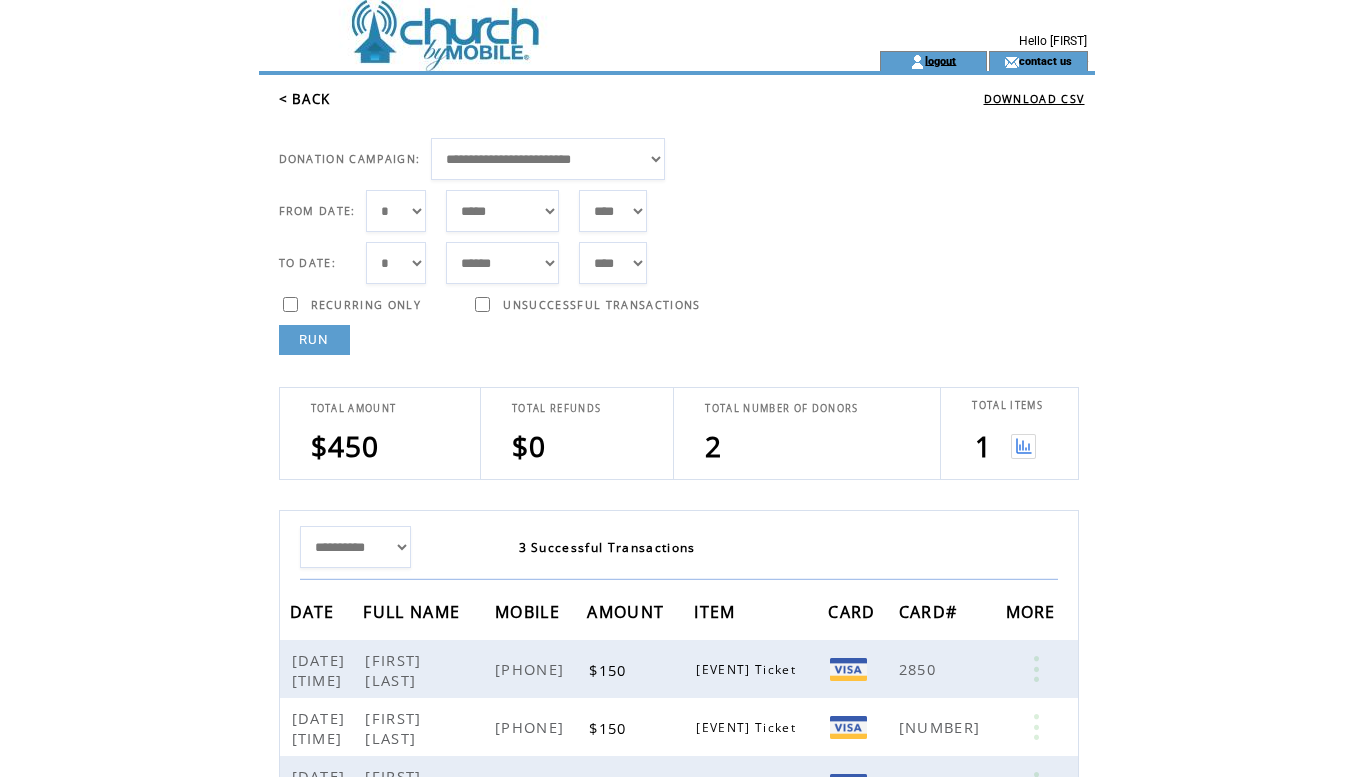 click on "logout" at bounding box center [940, 60] 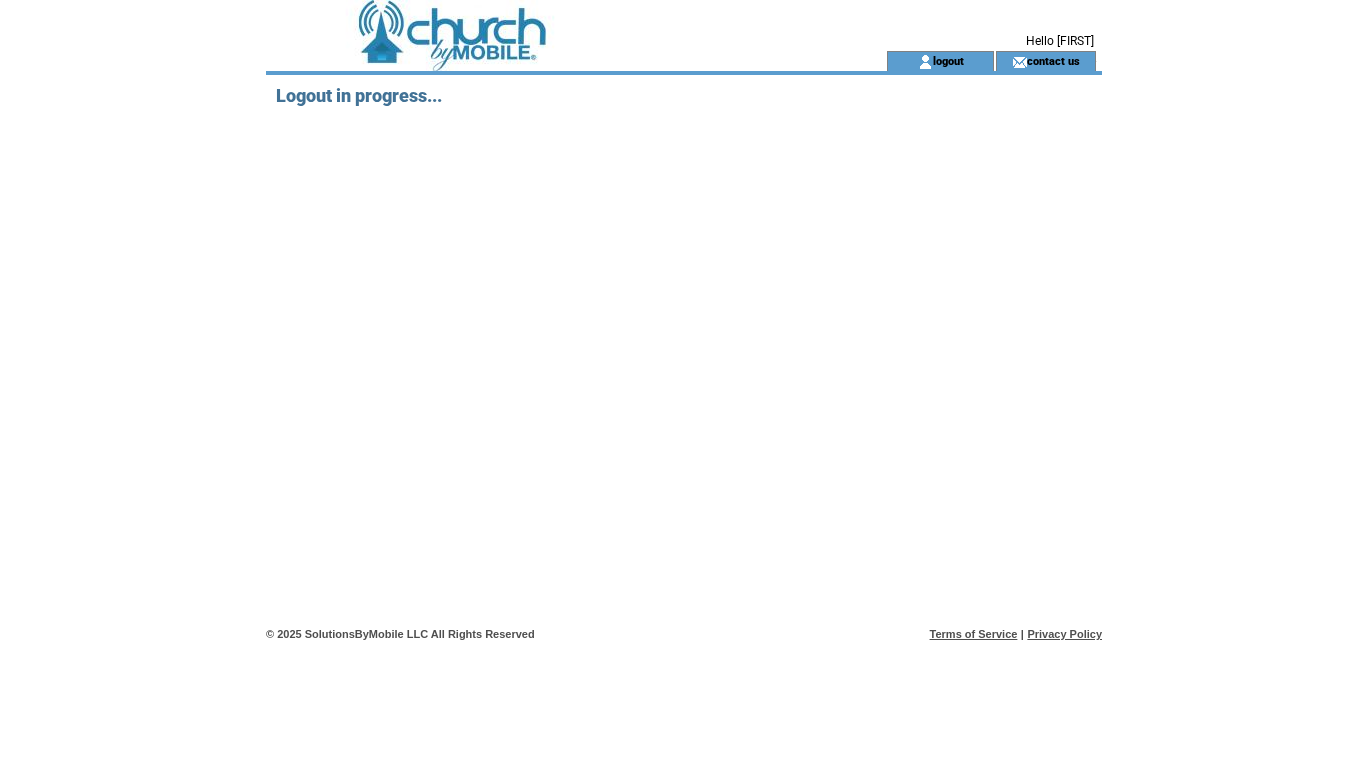 scroll, scrollTop: 0, scrollLeft: 0, axis: both 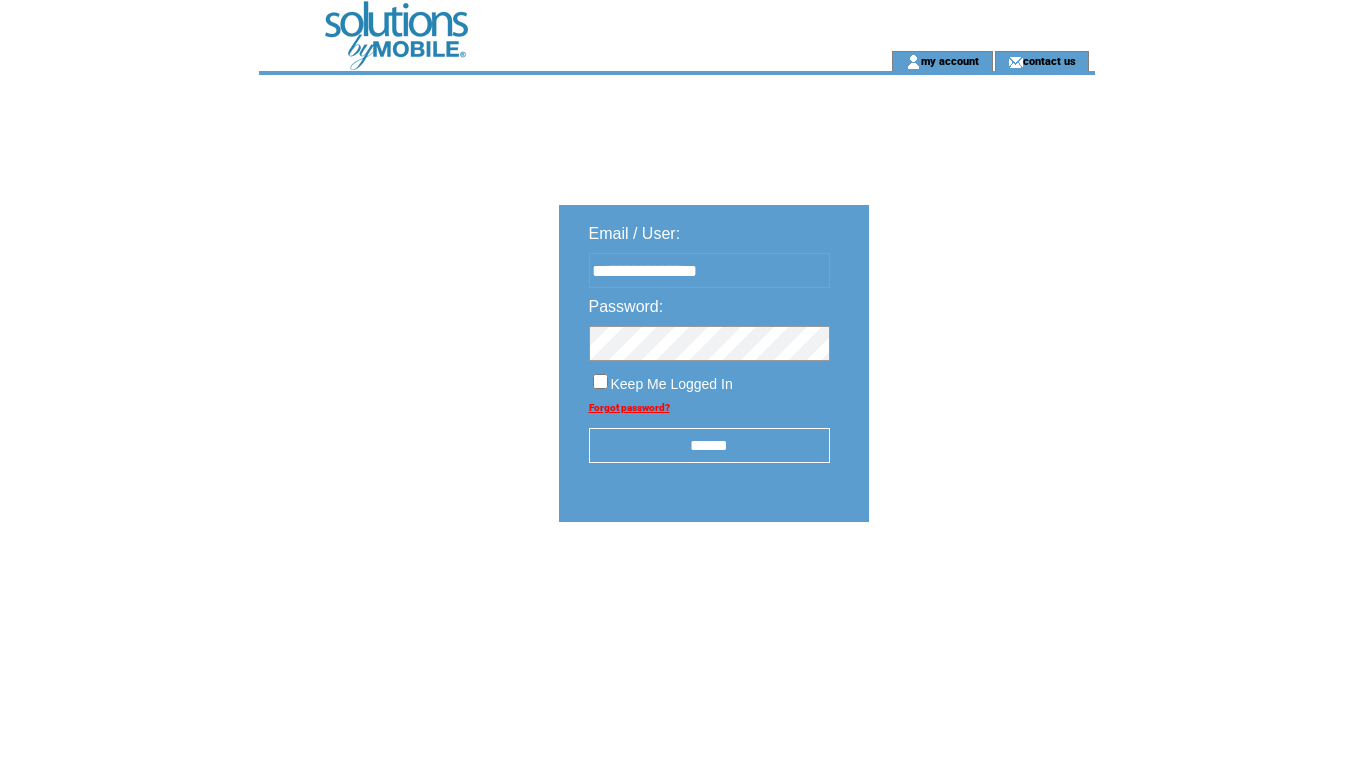 type on "**********" 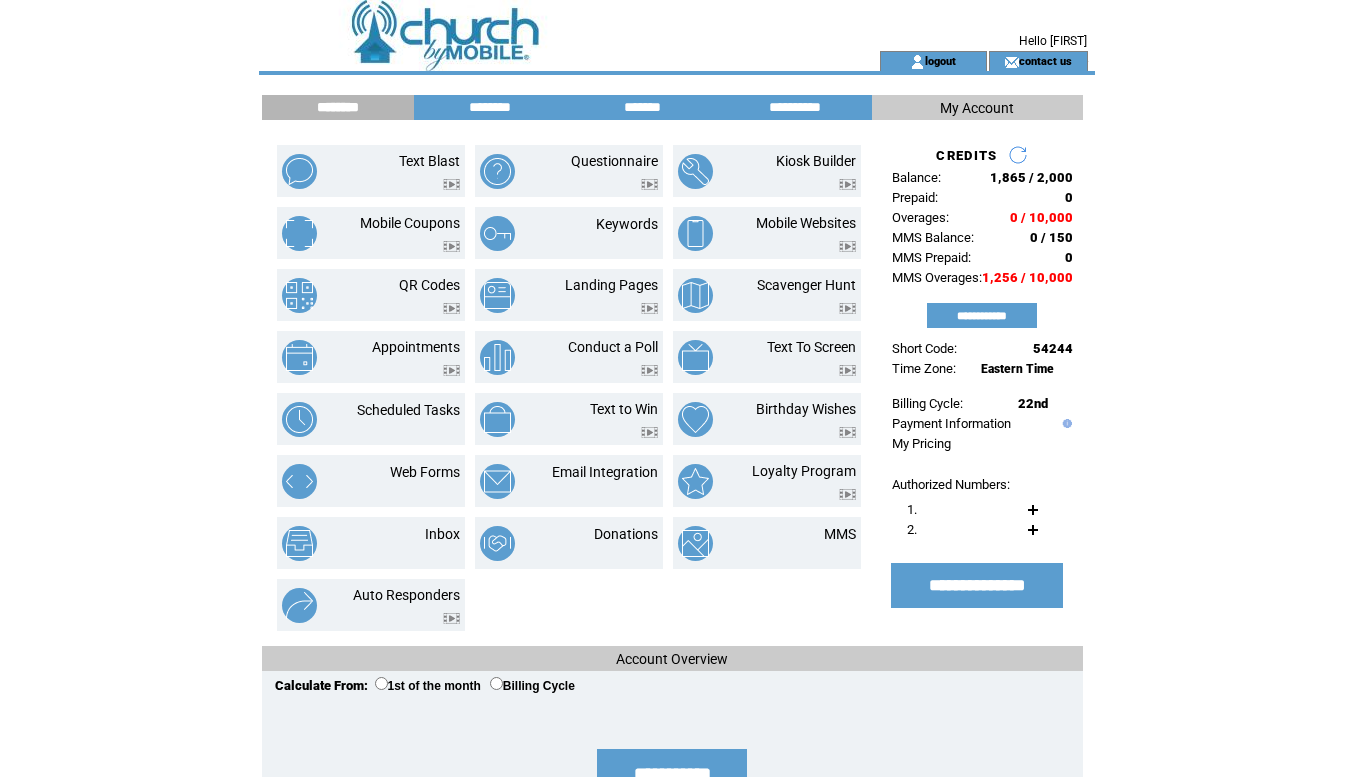 scroll, scrollTop: 0, scrollLeft: 0, axis: both 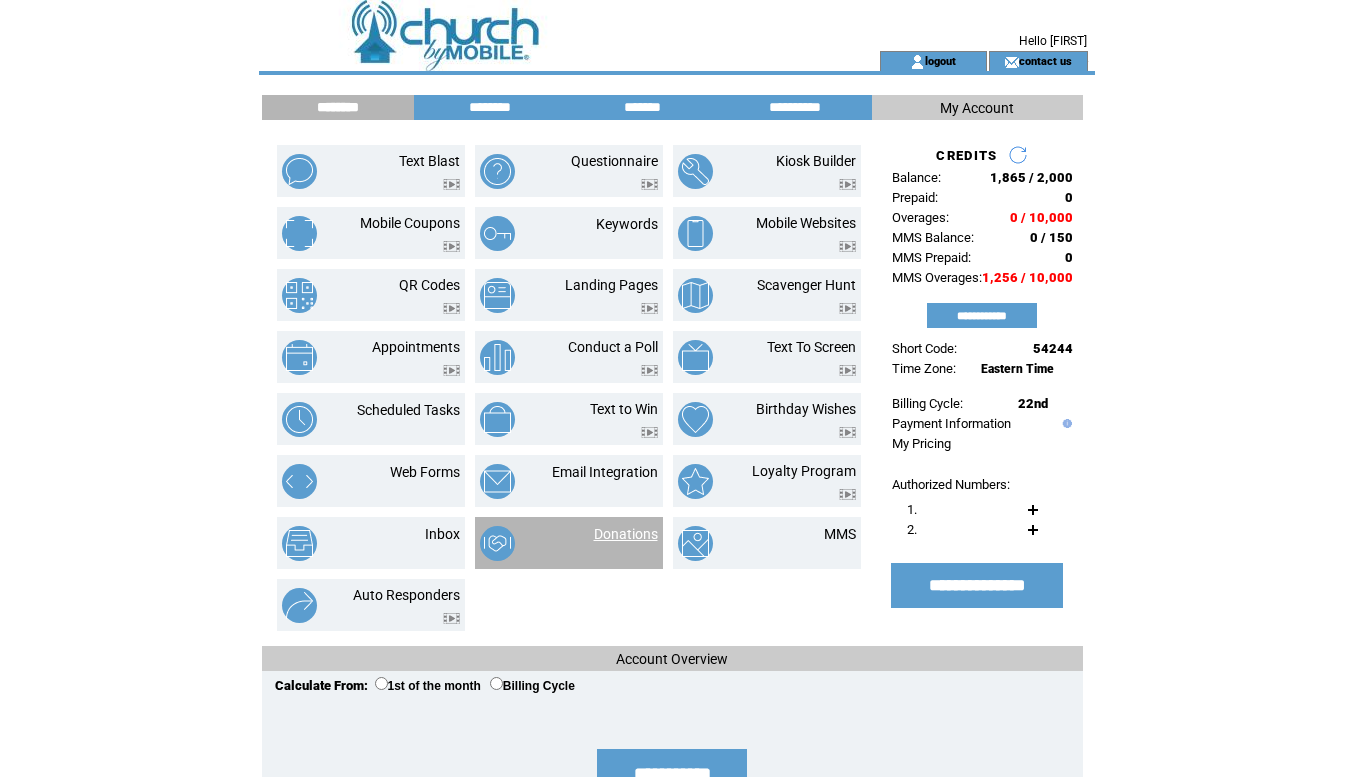 click on "Donations" at bounding box center [626, 534] 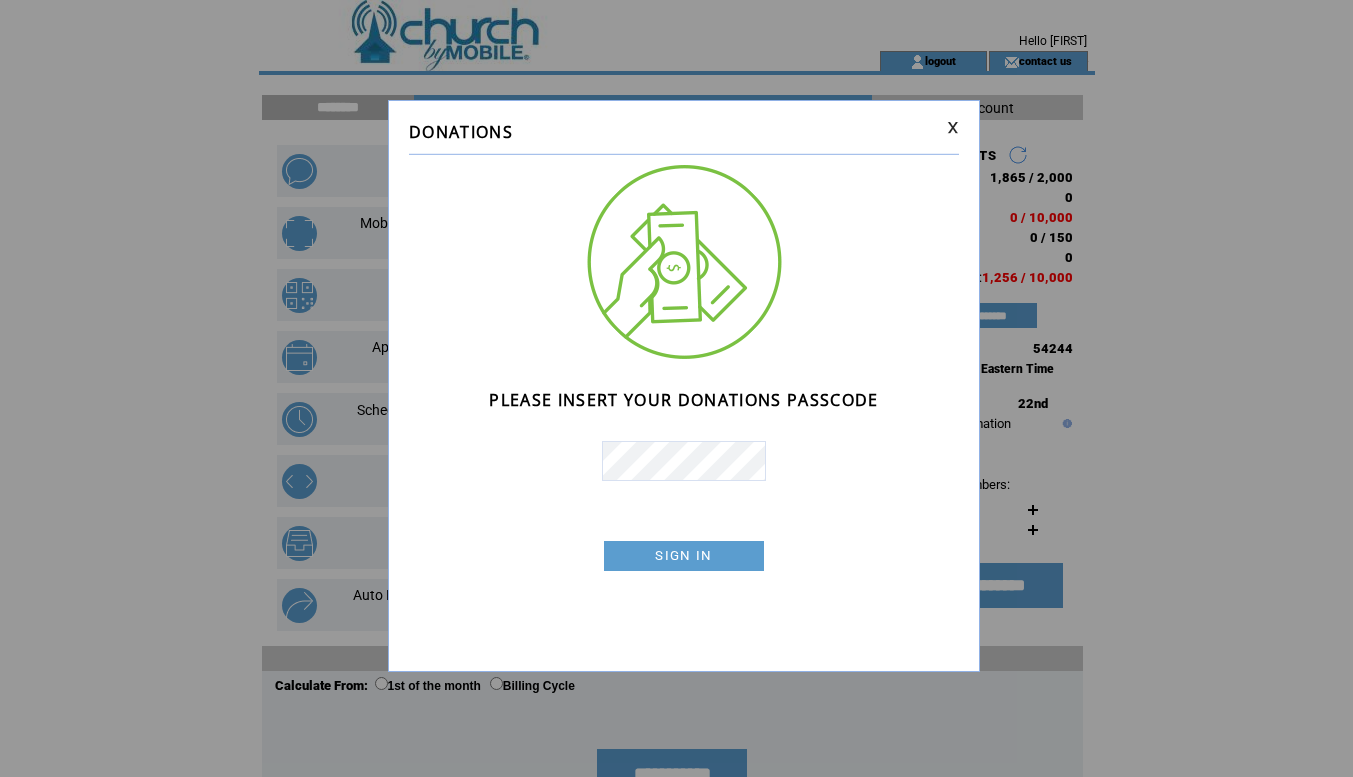 scroll, scrollTop: 0, scrollLeft: 0, axis: both 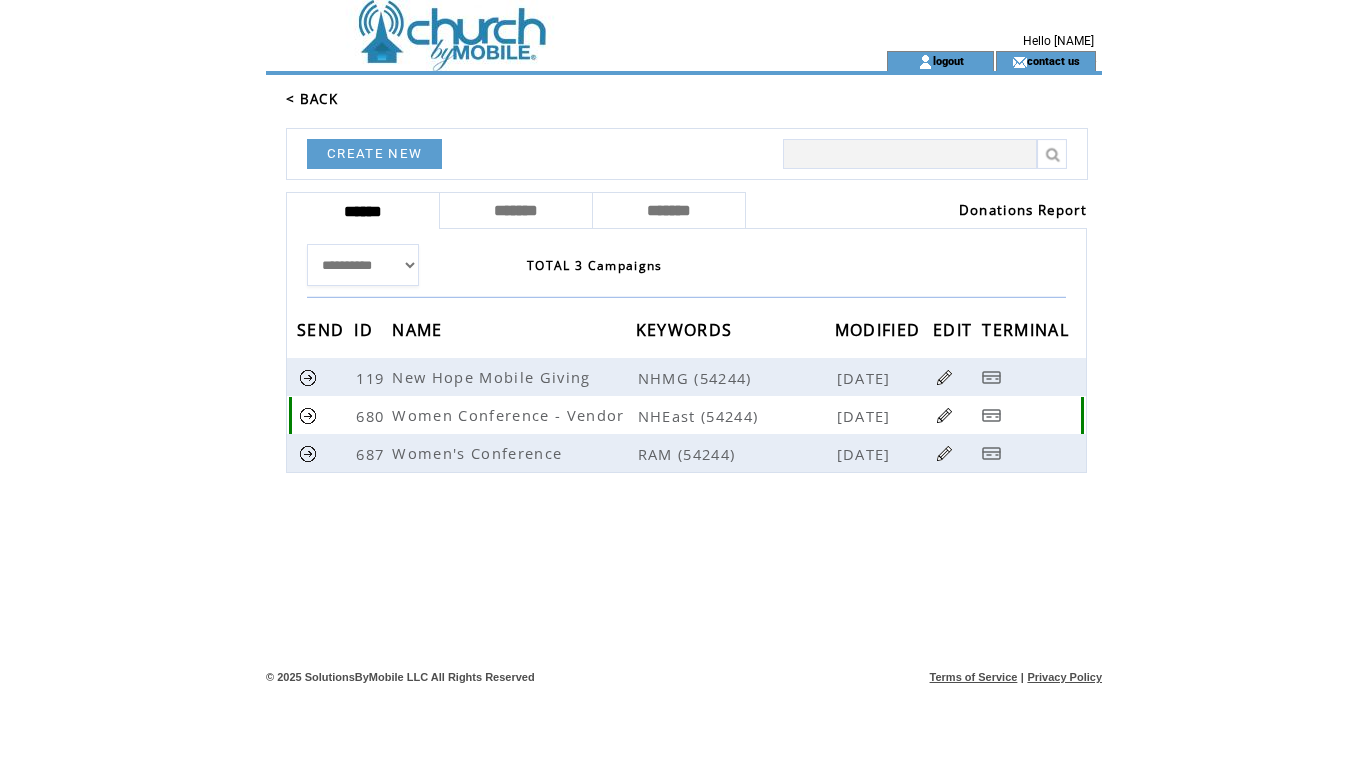 click at bounding box center [944, 415] 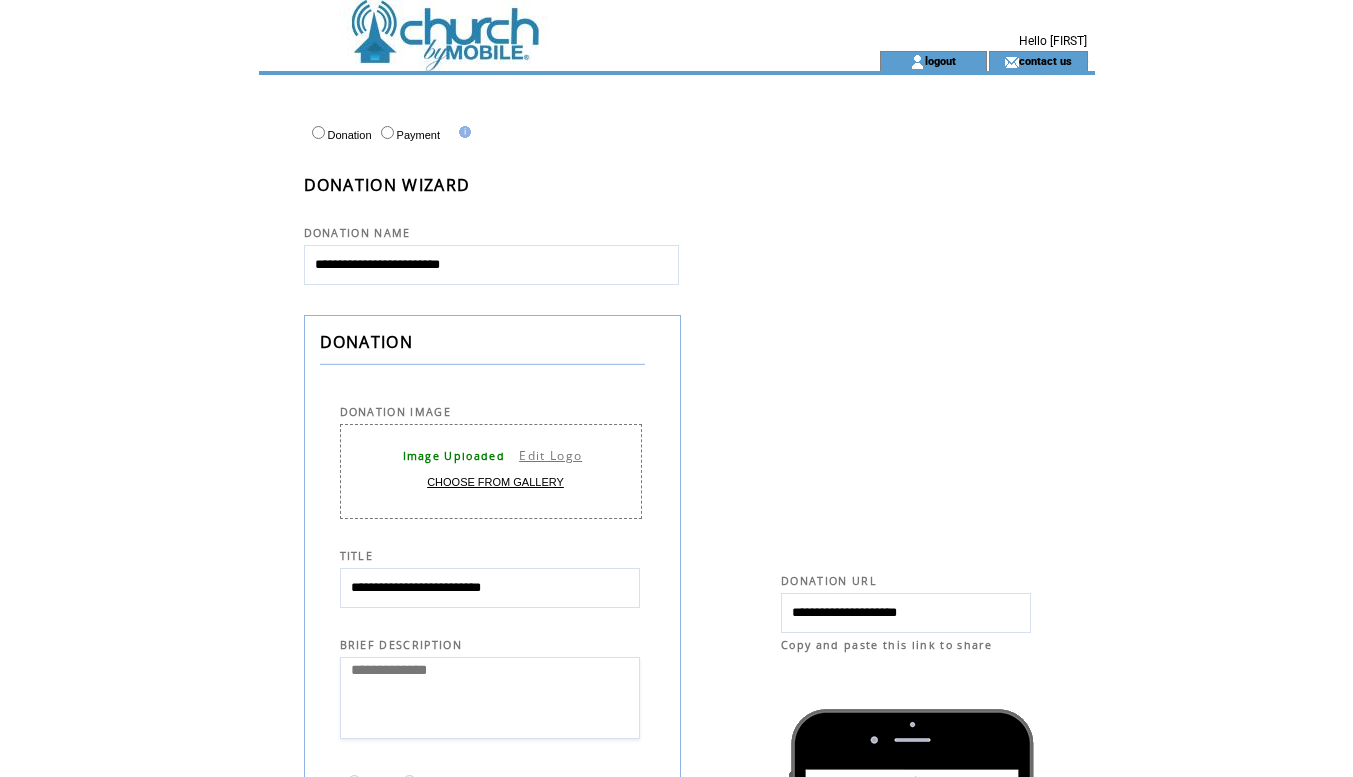 select 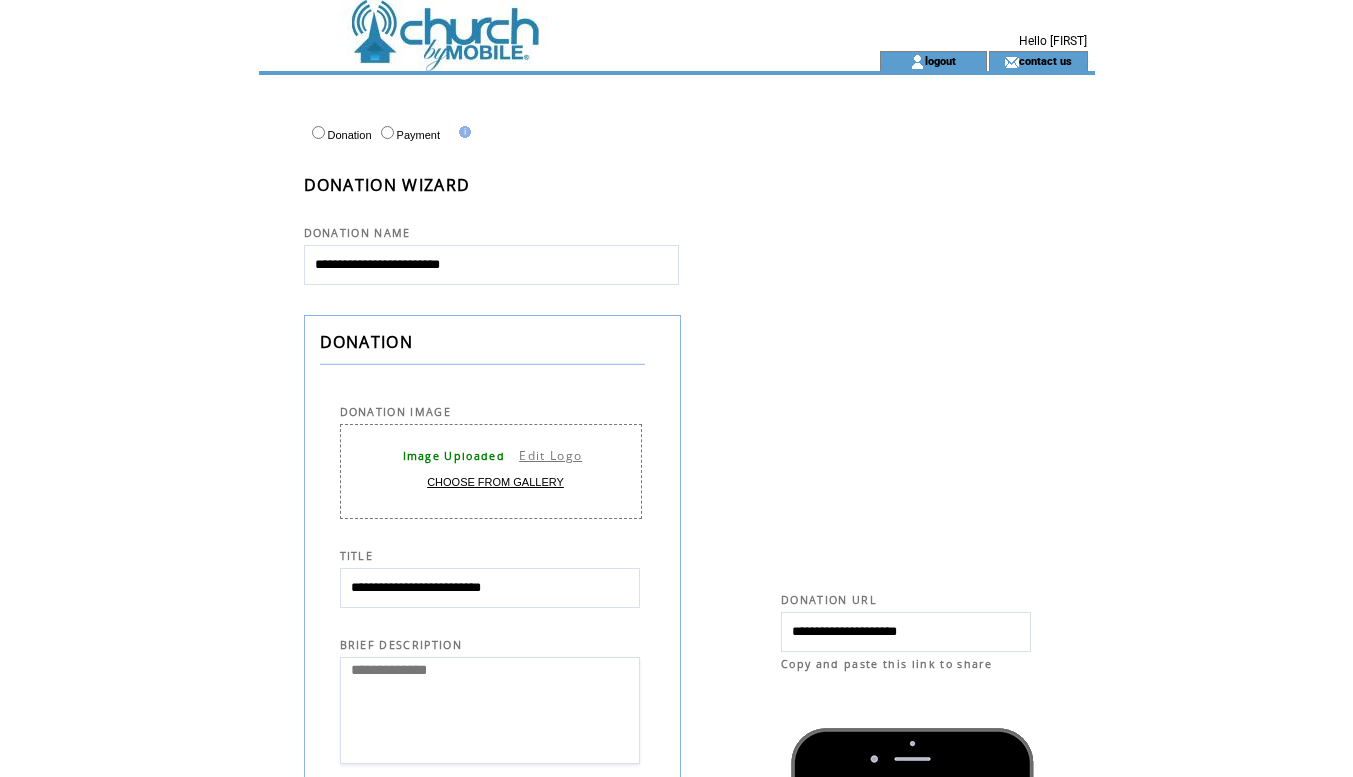 scroll, scrollTop: 0, scrollLeft: 0, axis: both 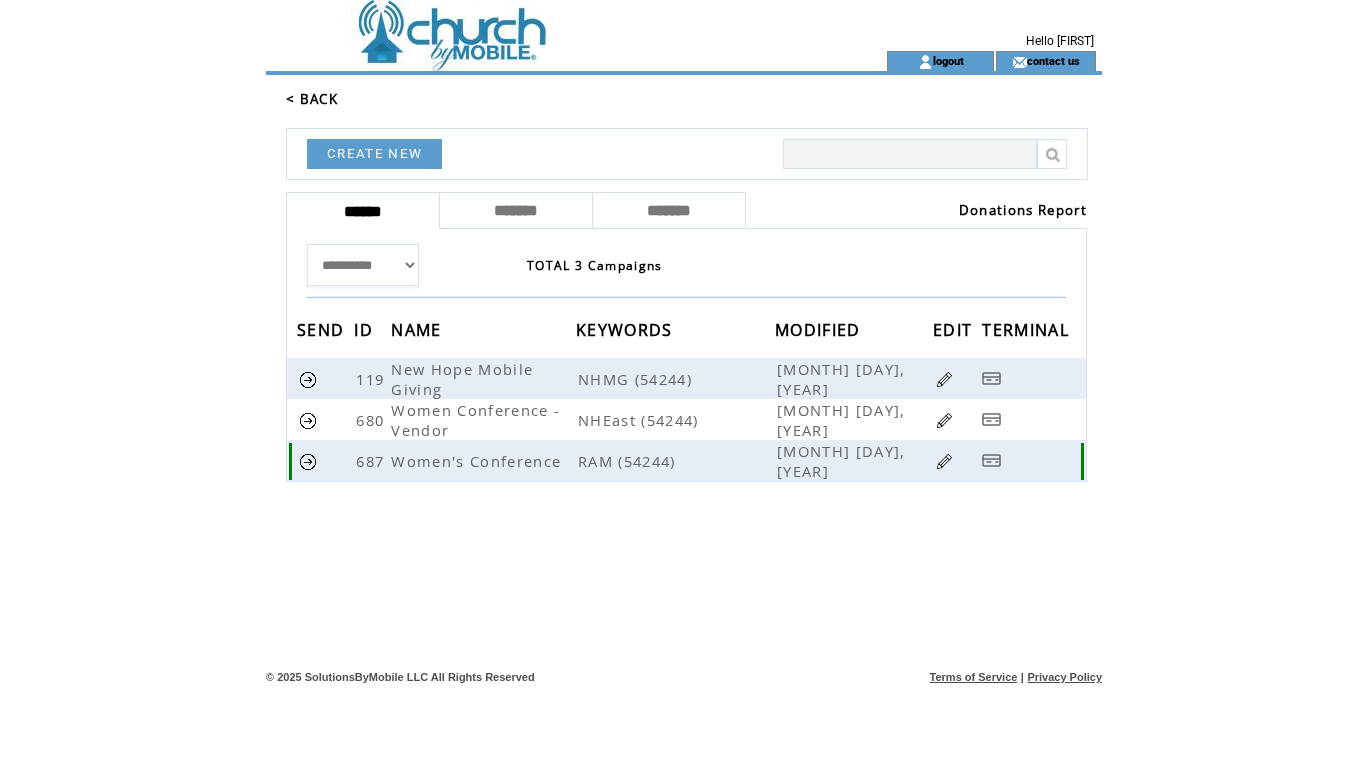 click at bounding box center (944, 461) 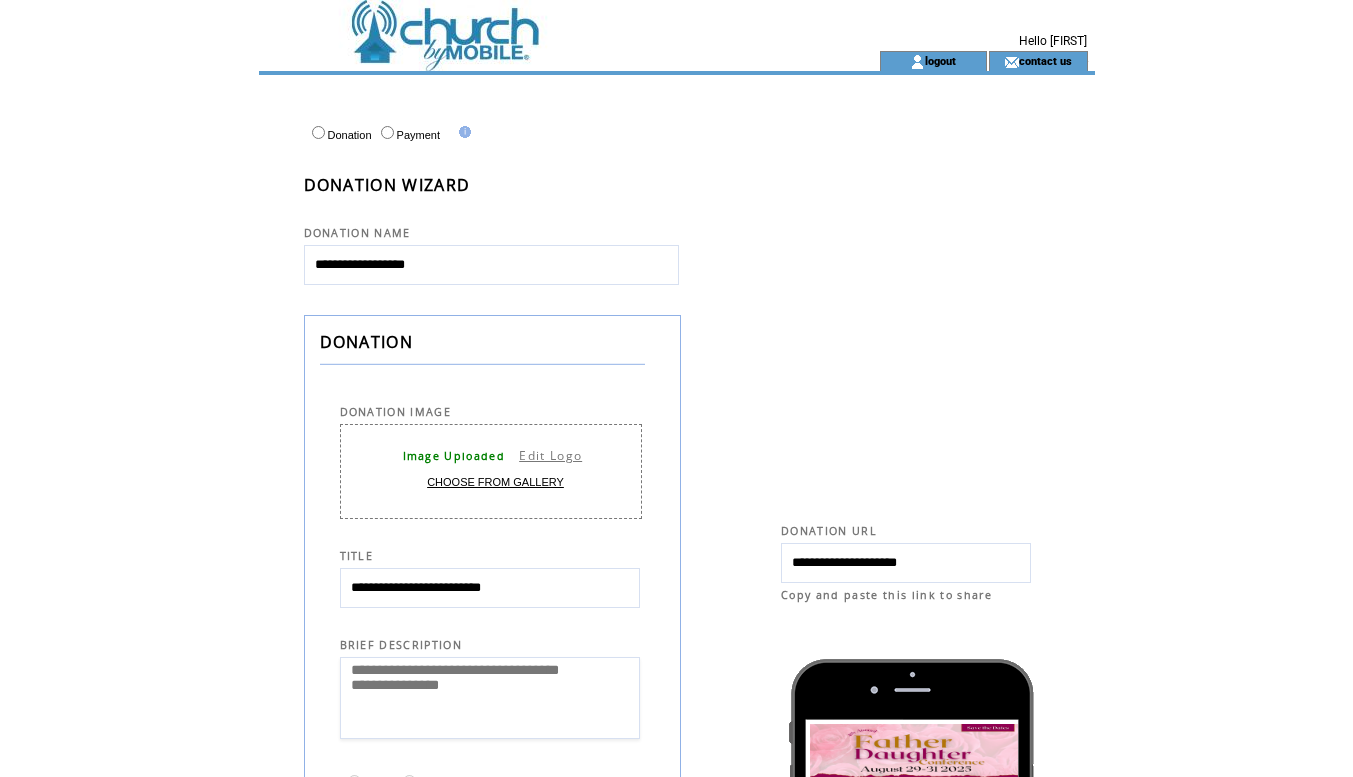 select 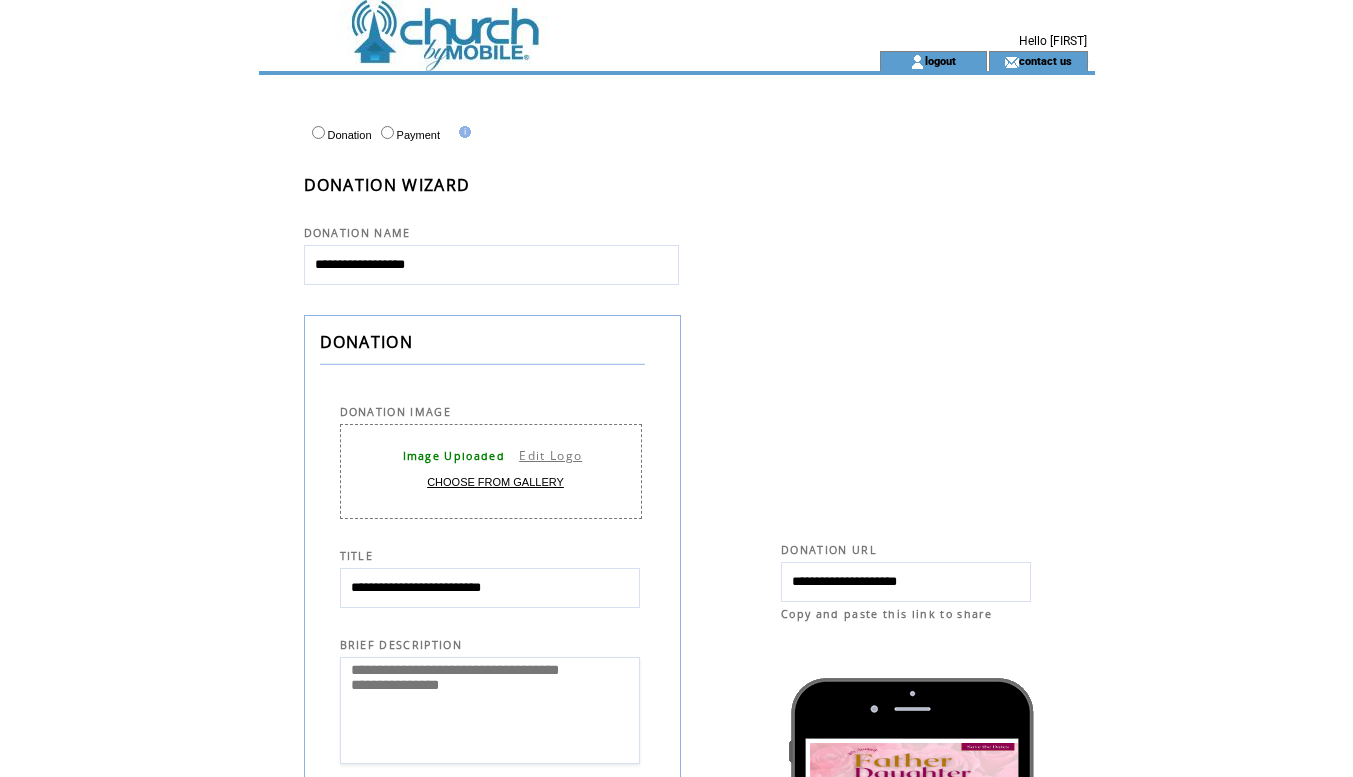scroll, scrollTop: 0, scrollLeft: 0, axis: both 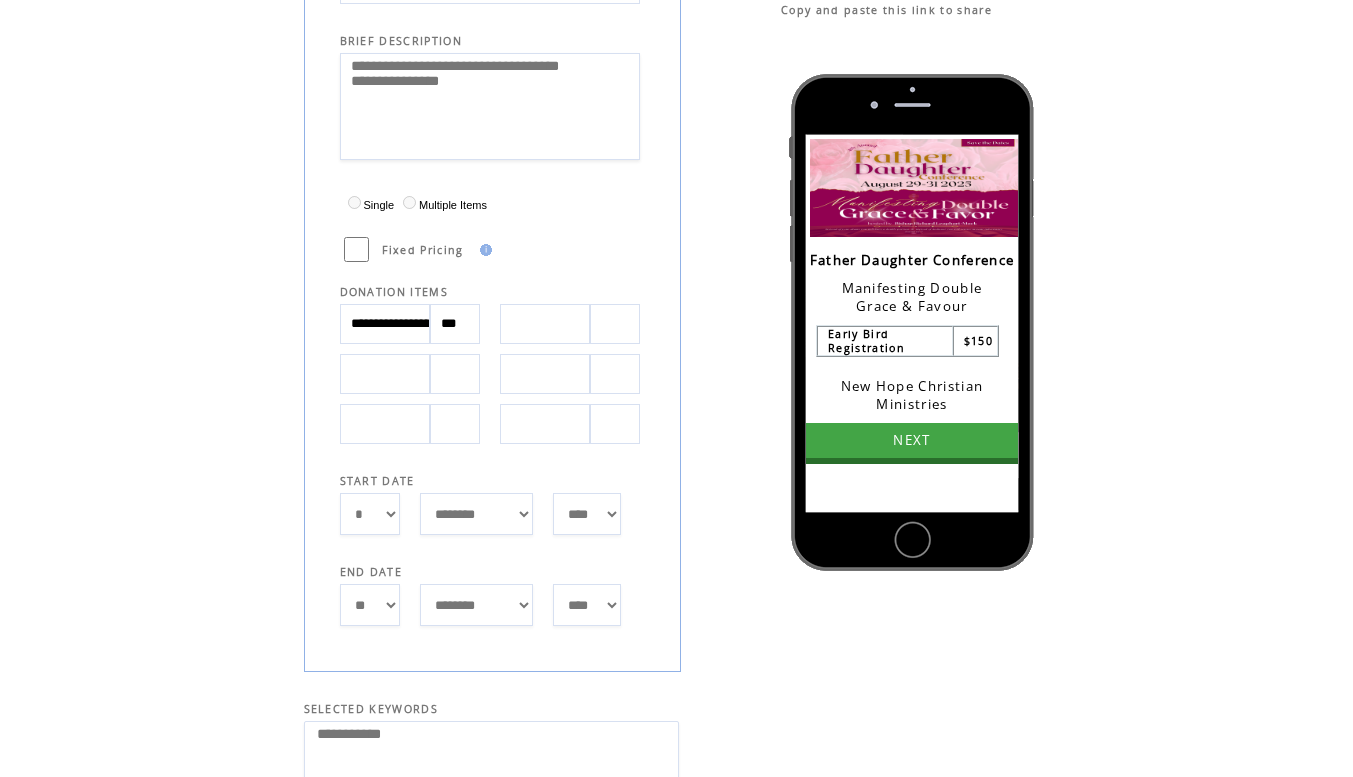 click on "**********" at bounding box center [385, 324] 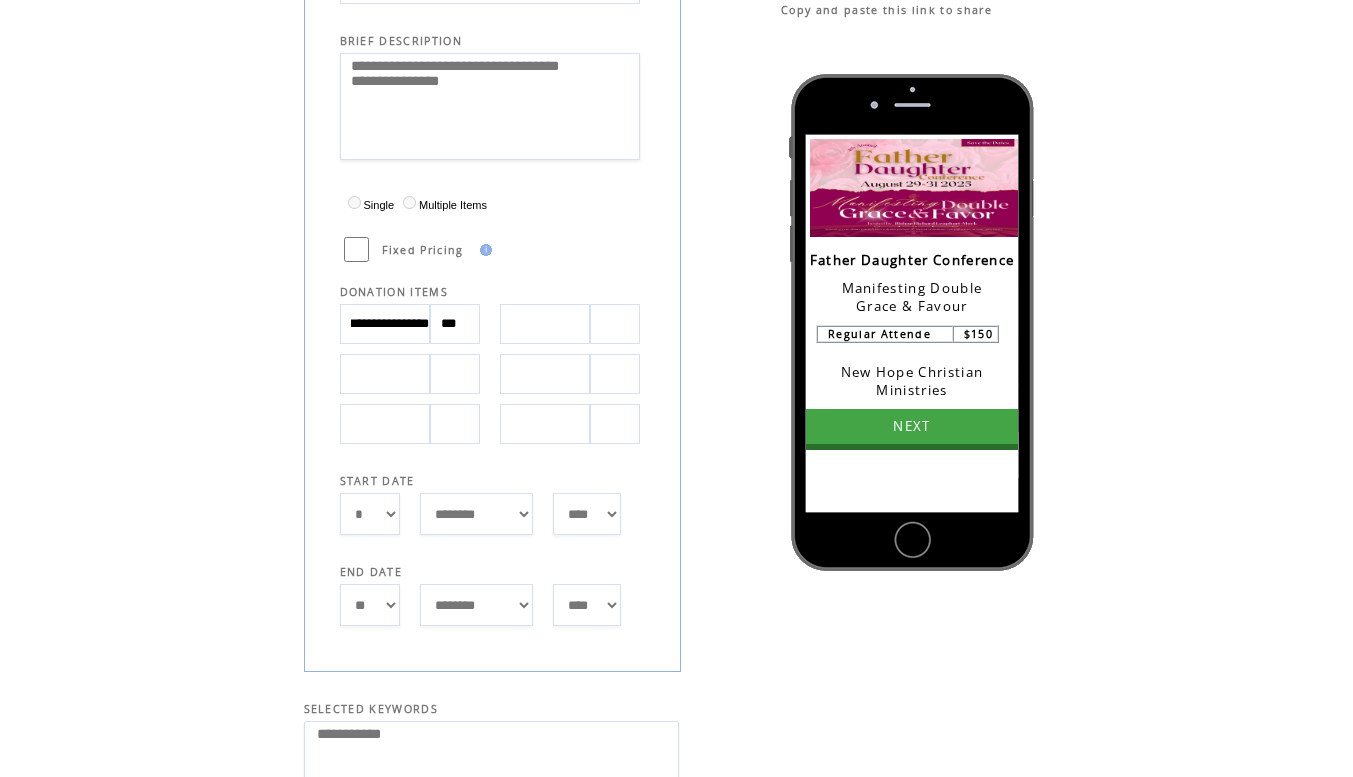 scroll, scrollTop: 0, scrollLeft: 50, axis: horizontal 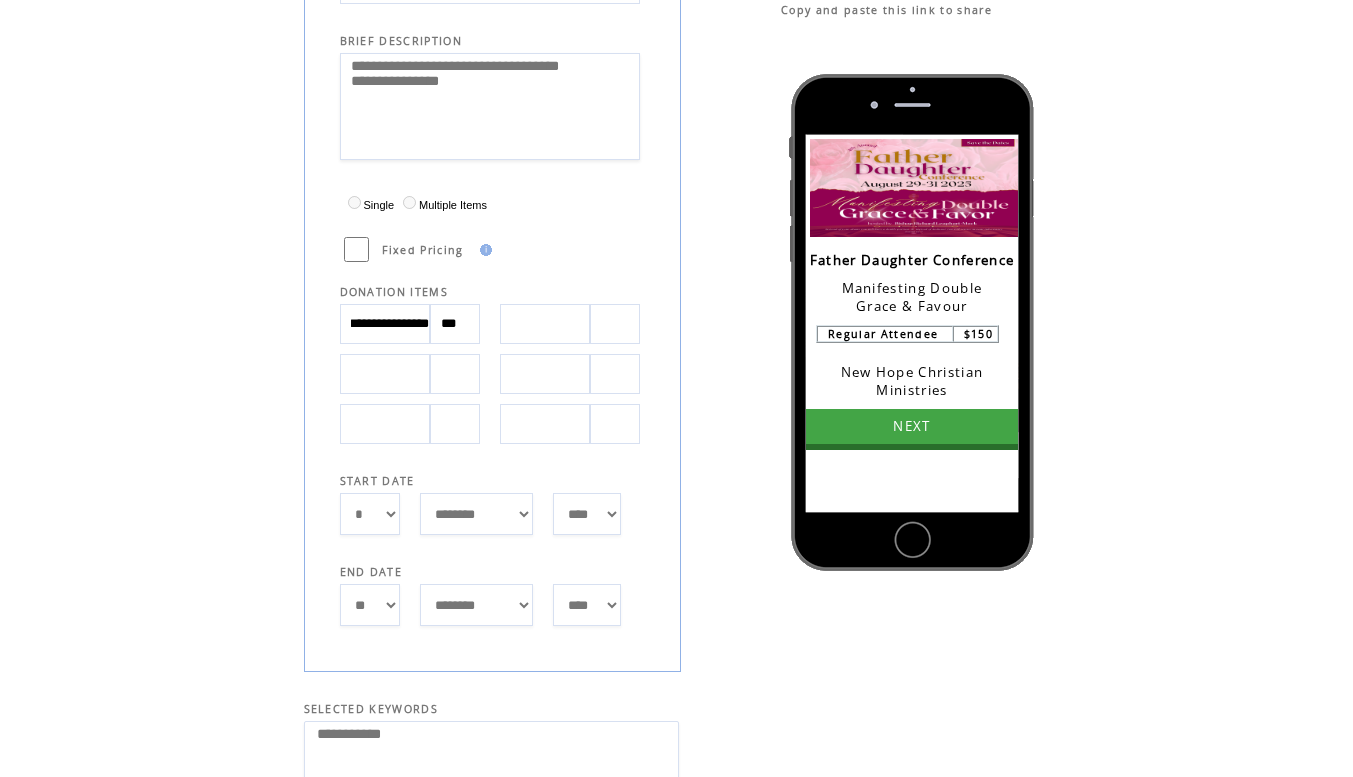 type on "**********" 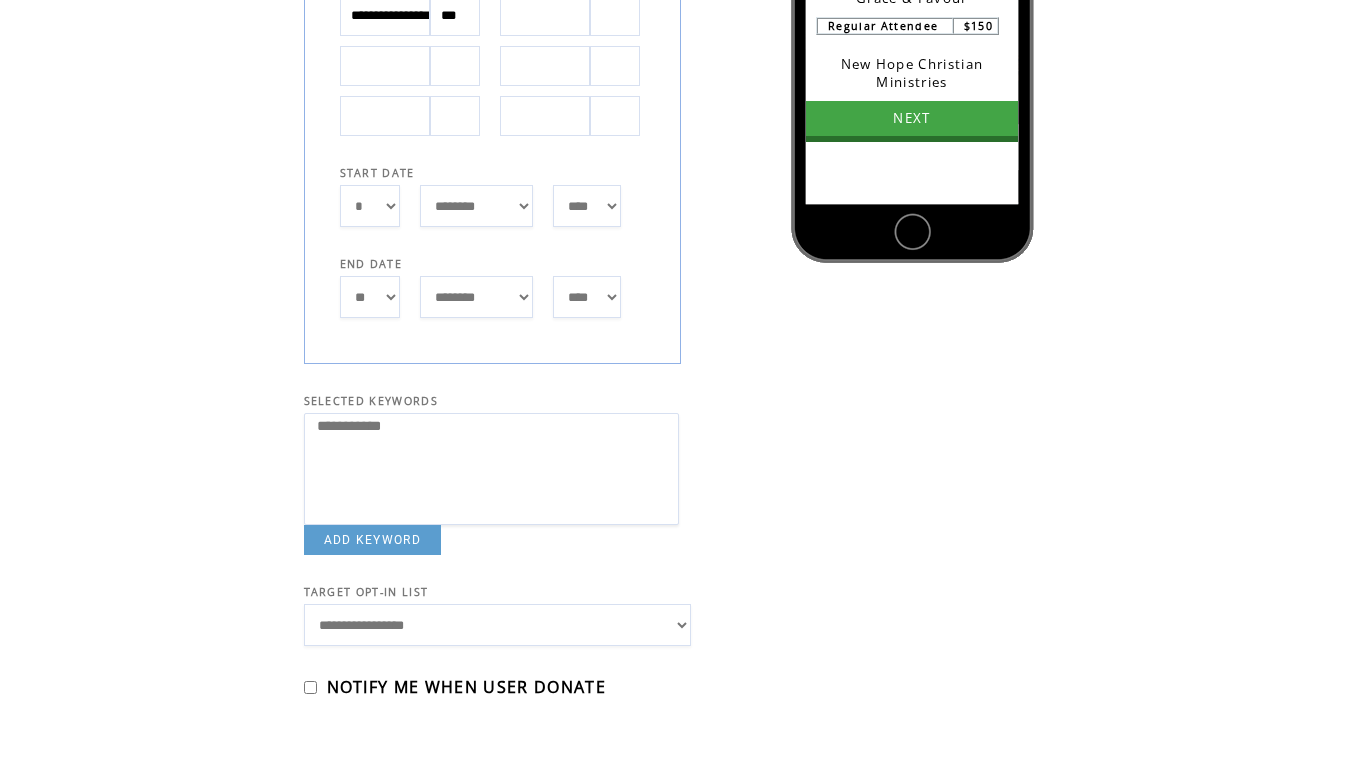 scroll, scrollTop: 1034, scrollLeft: 0, axis: vertical 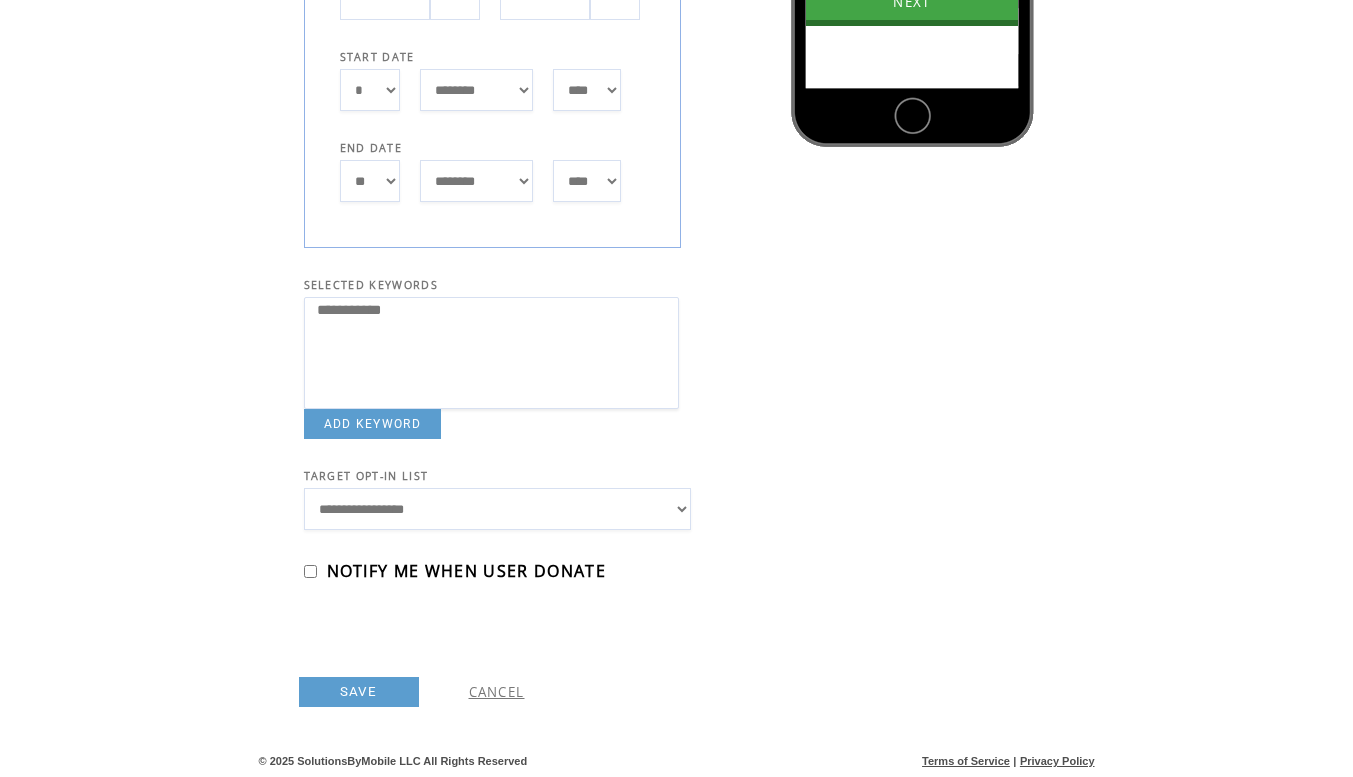 click on "SAVE" at bounding box center [359, 692] 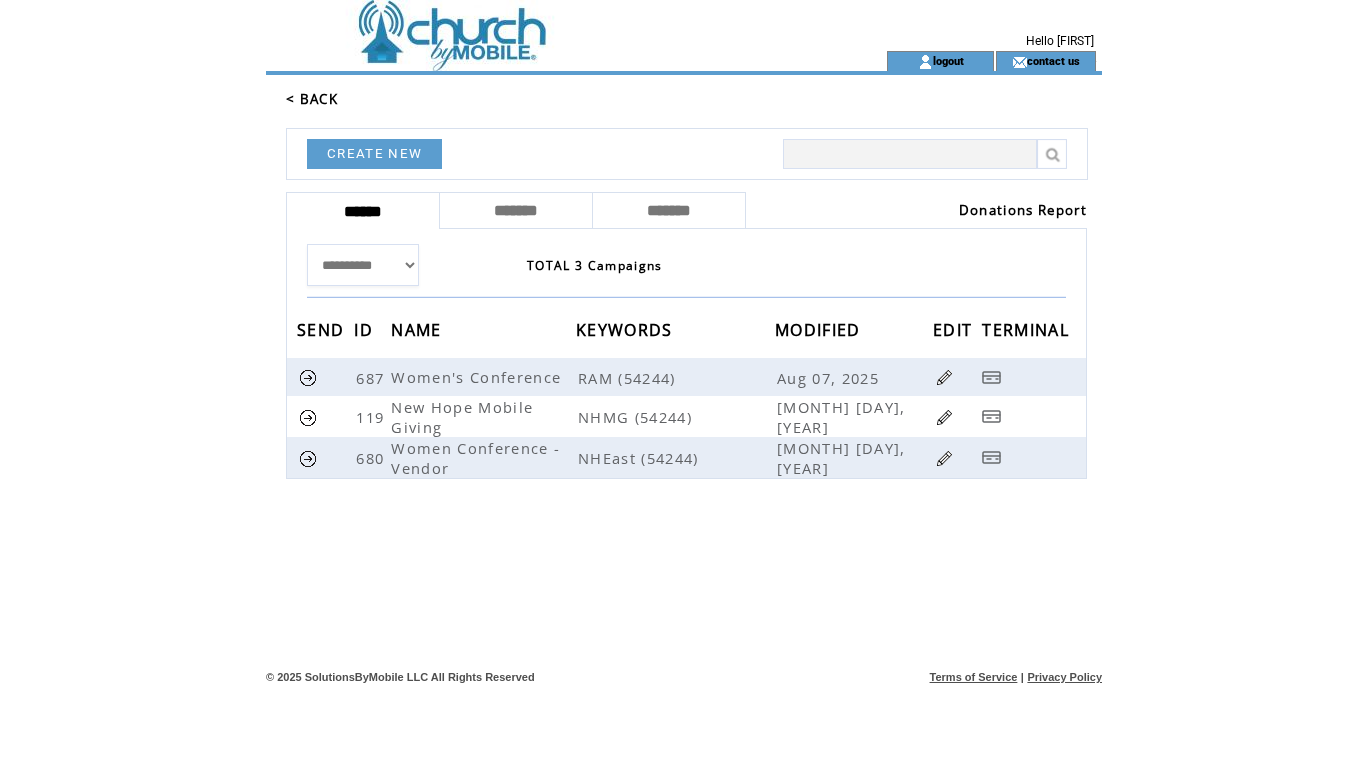 scroll, scrollTop: 0, scrollLeft: 0, axis: both 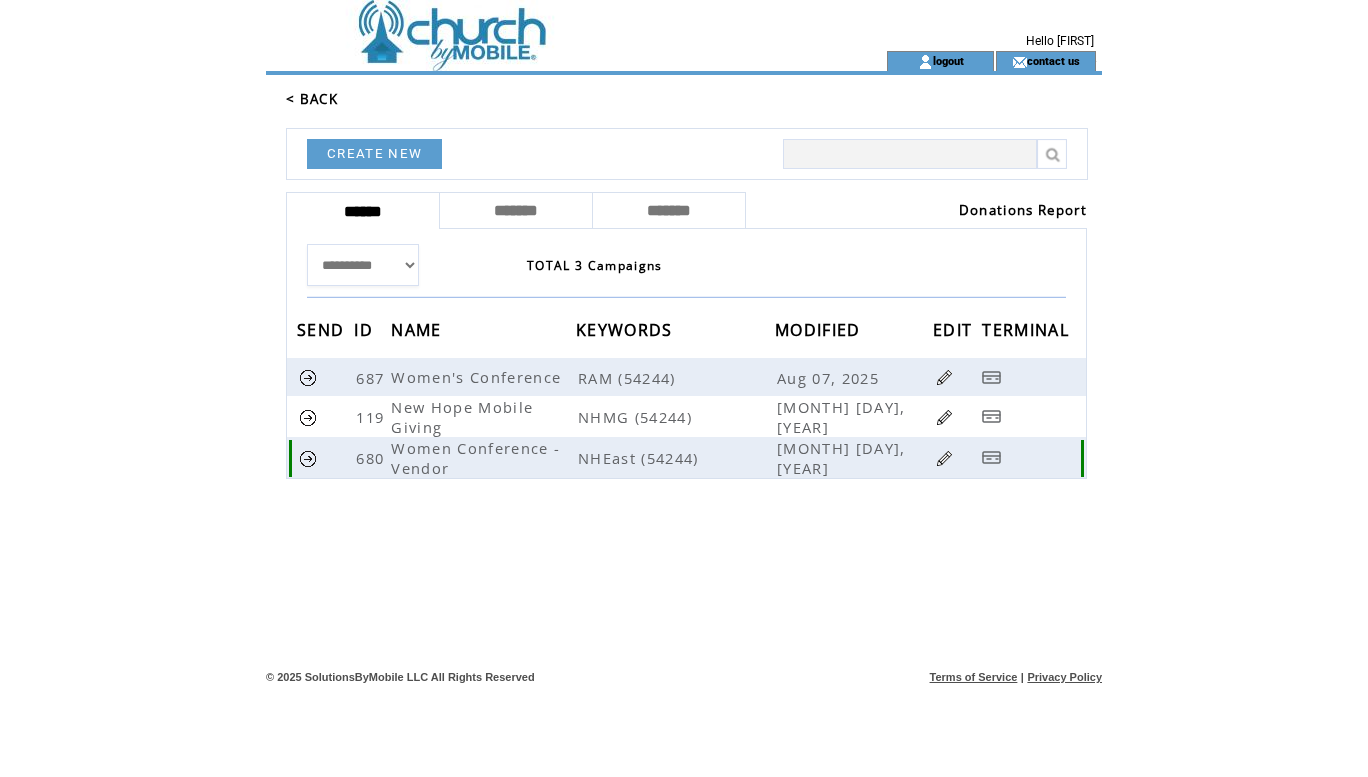 click at bounding box center [944, 458] 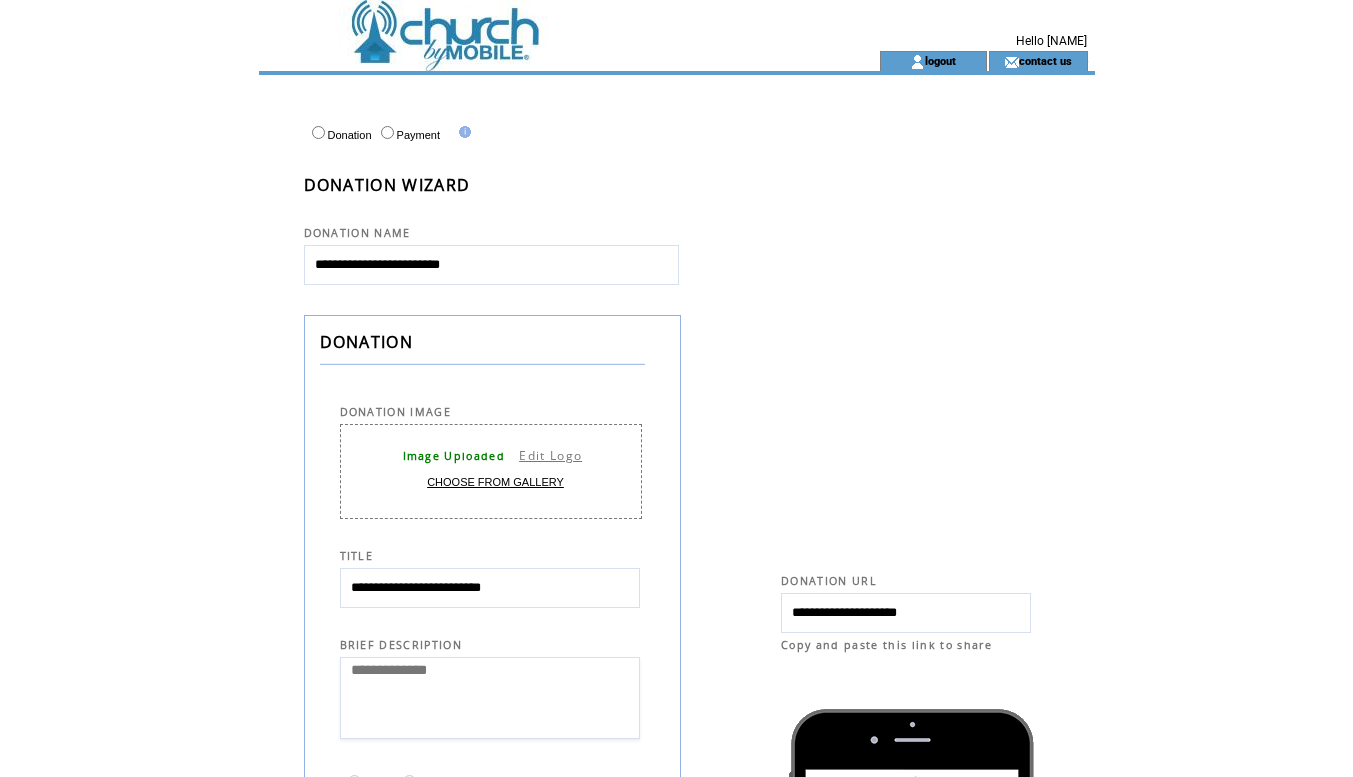 select 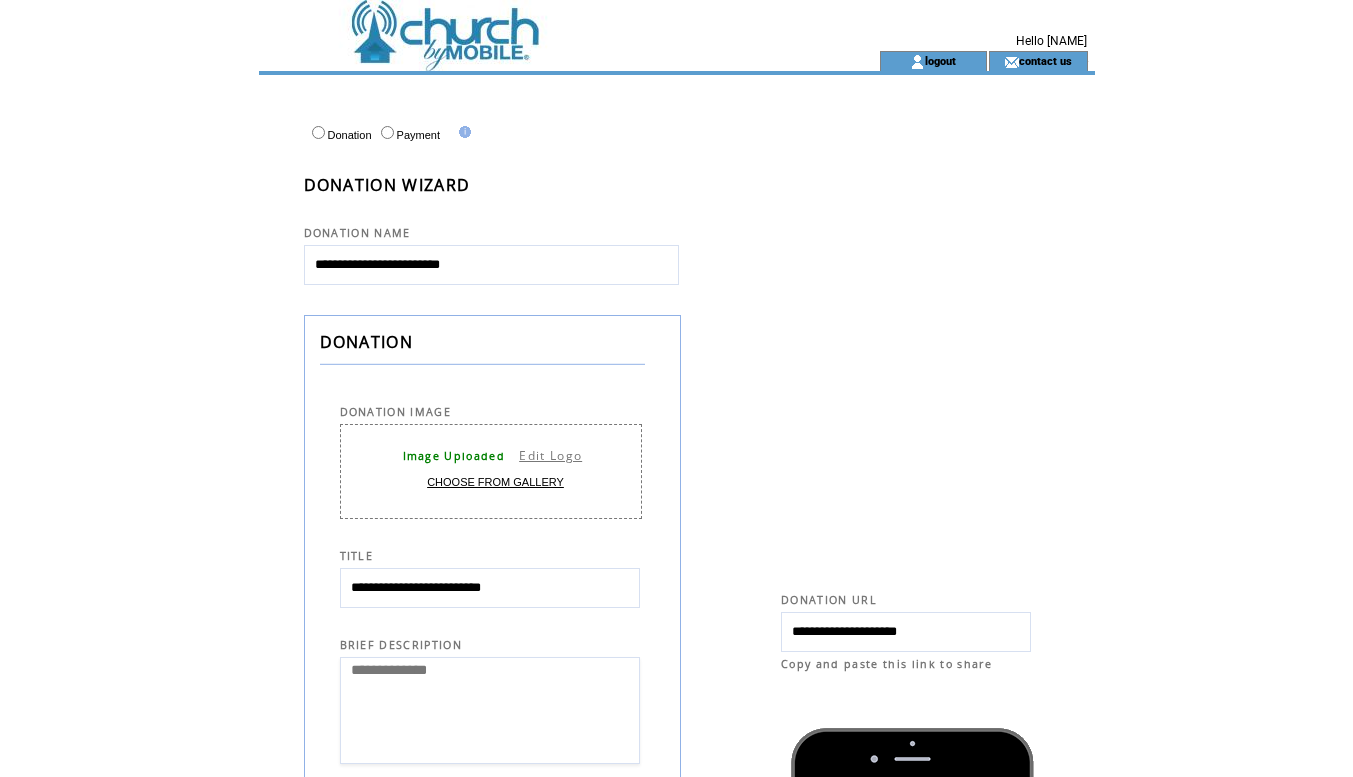 scroll, scrollTop: 0, scrollLeft: 0, axis: both 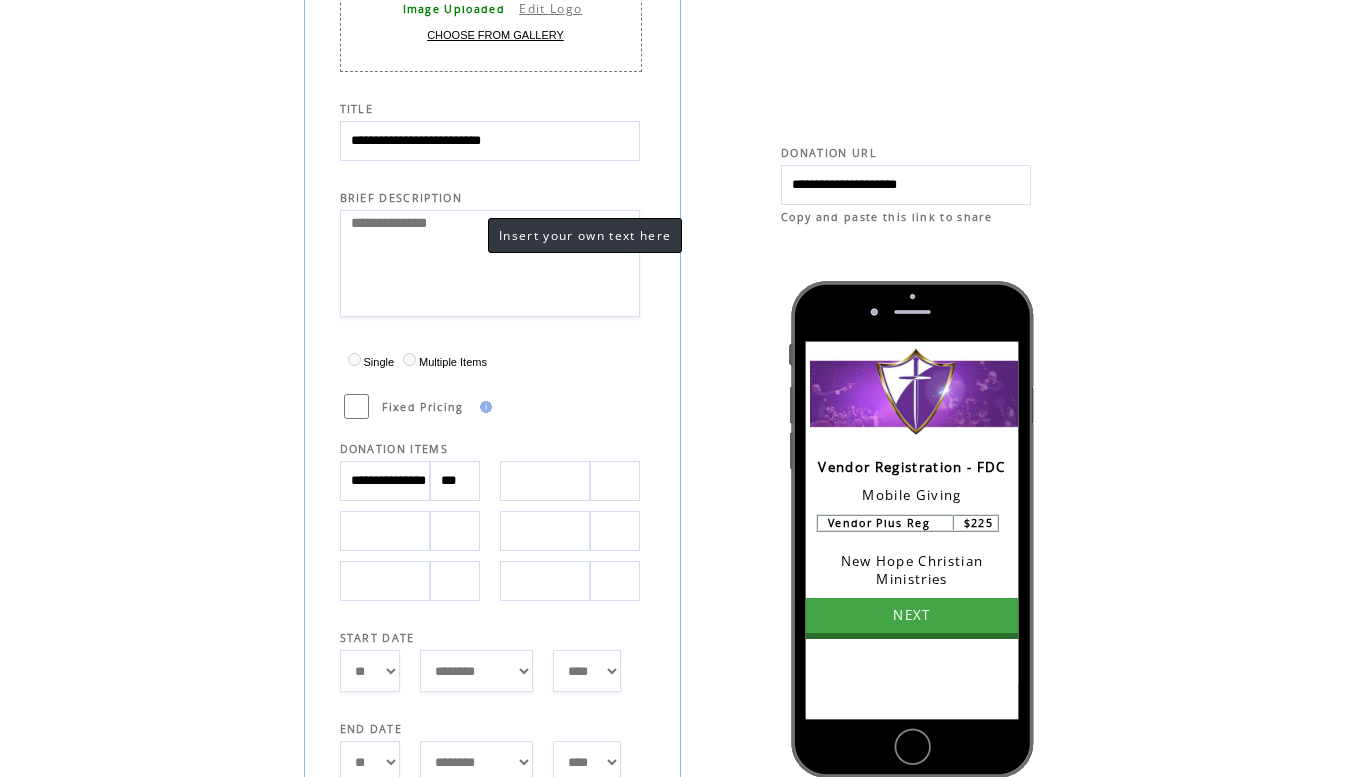 click on "**********" at bounding box center (490, 263) 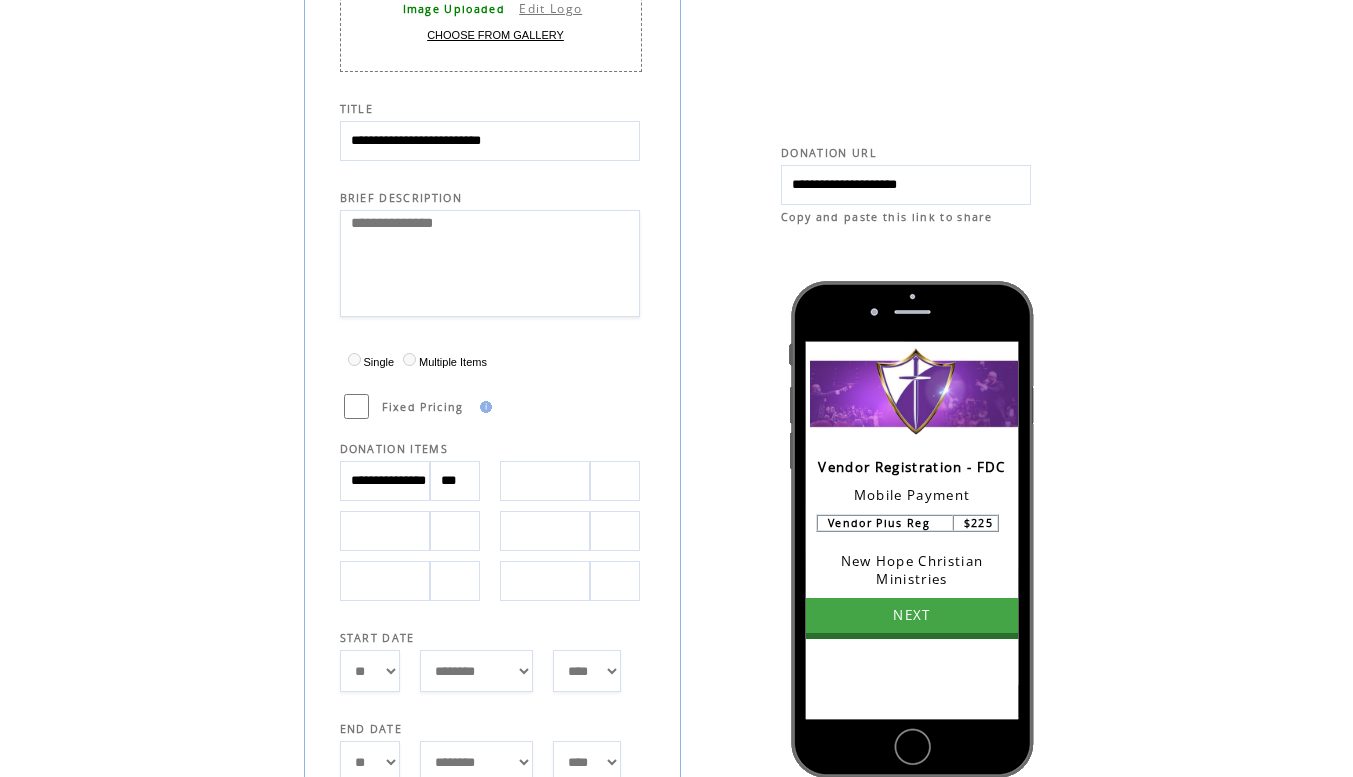 type on "**********" 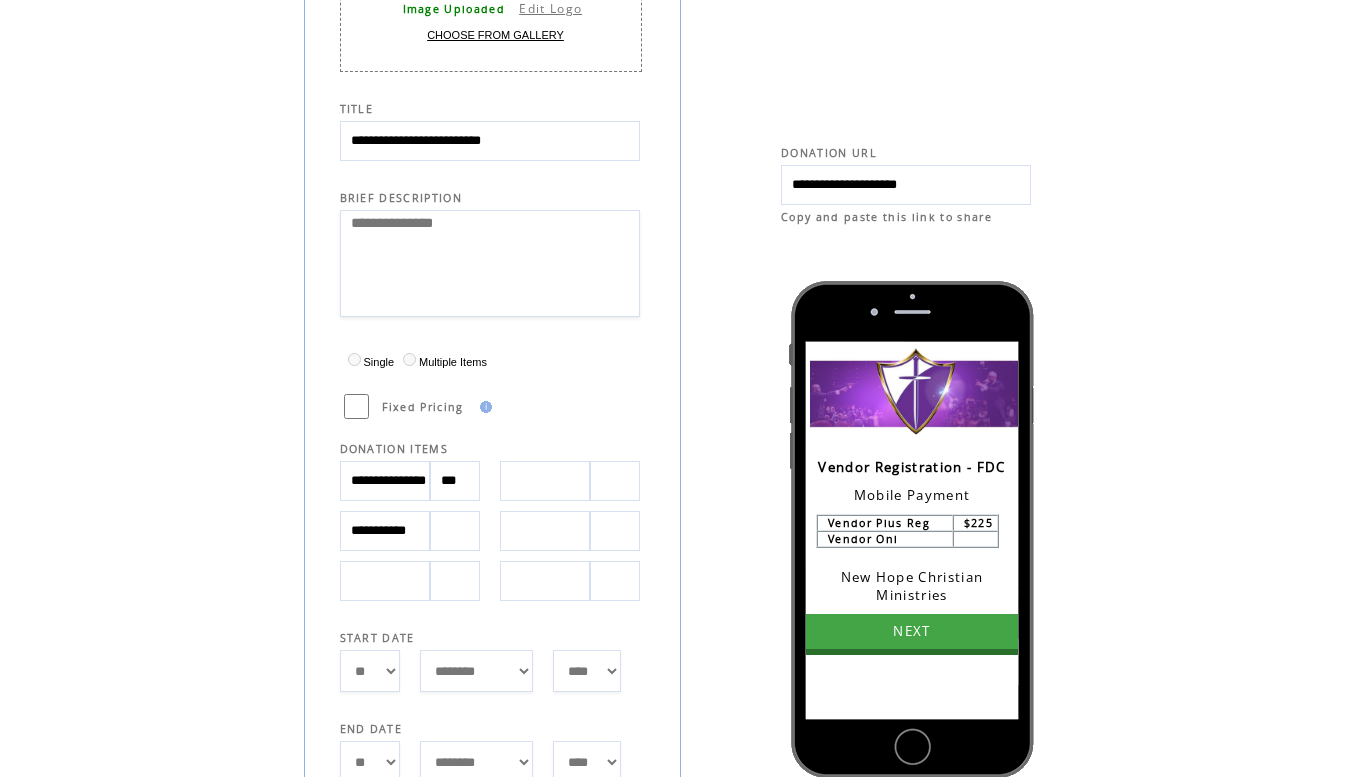 scroll, scrollTop: 0, scrollLeft: 13, axis: horizontal 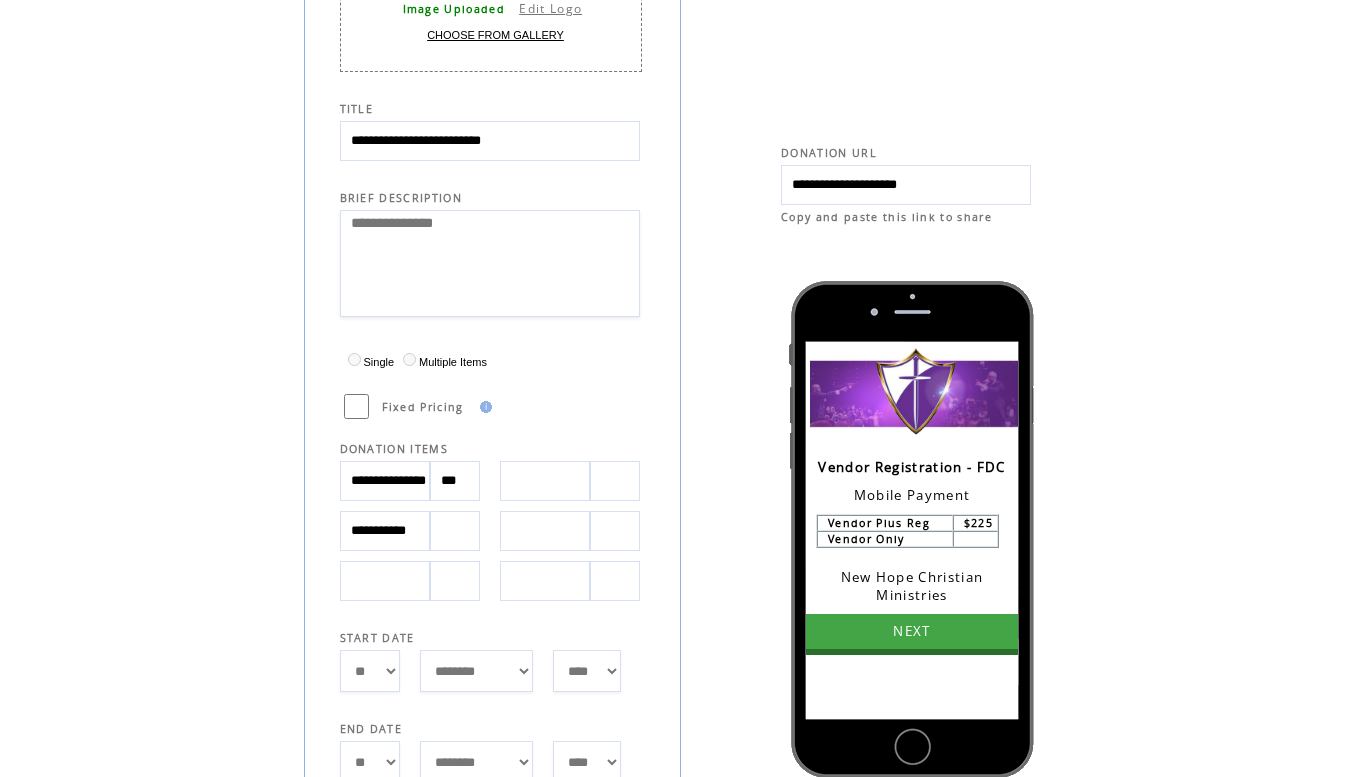 type on "**********" 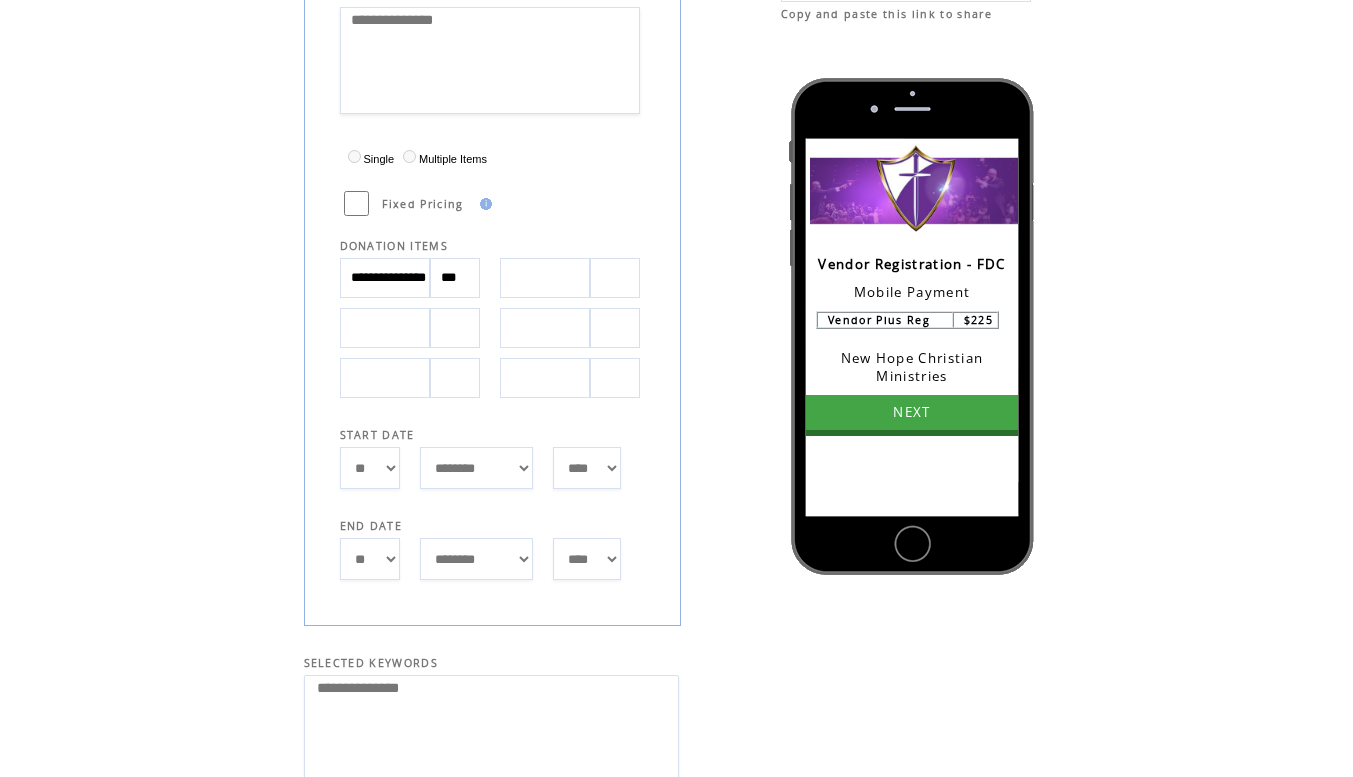 scroll, scrollTop: 1135, scrollLeft: 0, axis: vertical 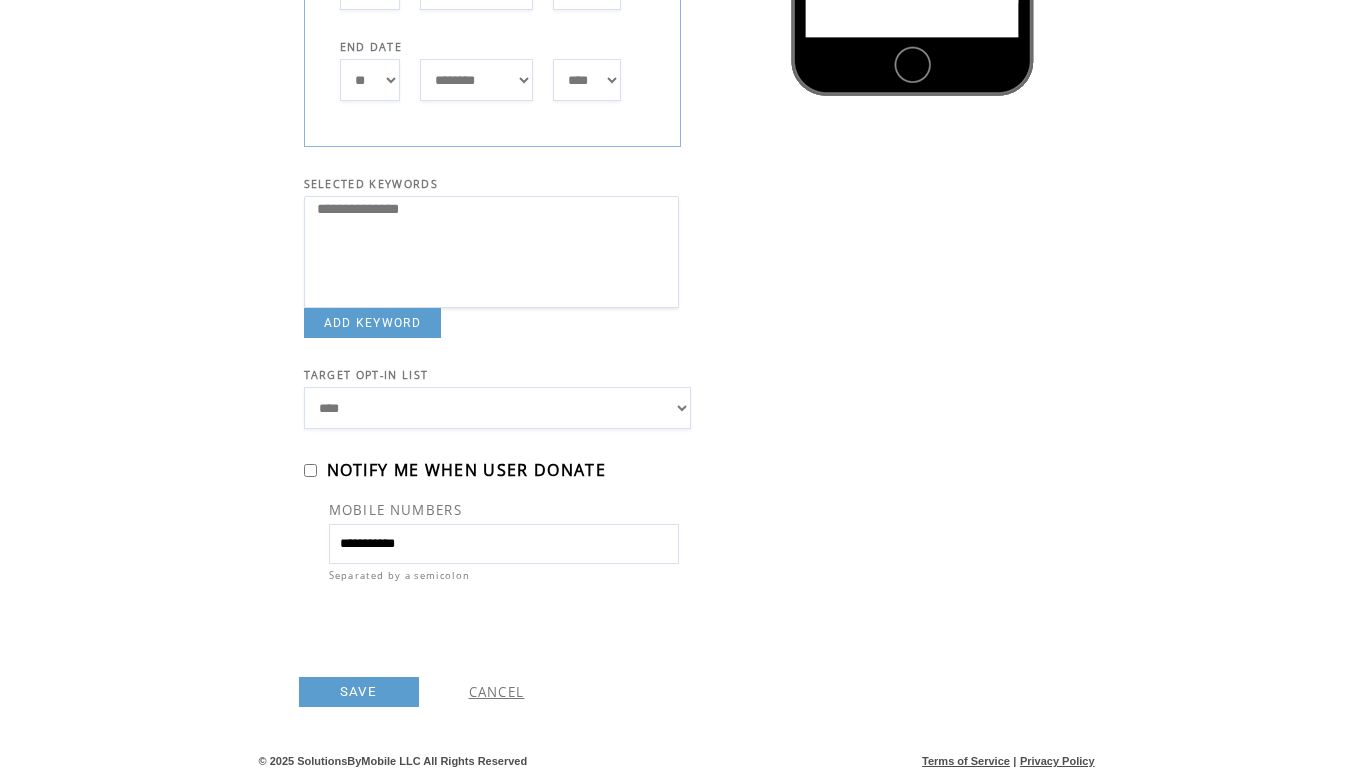 type 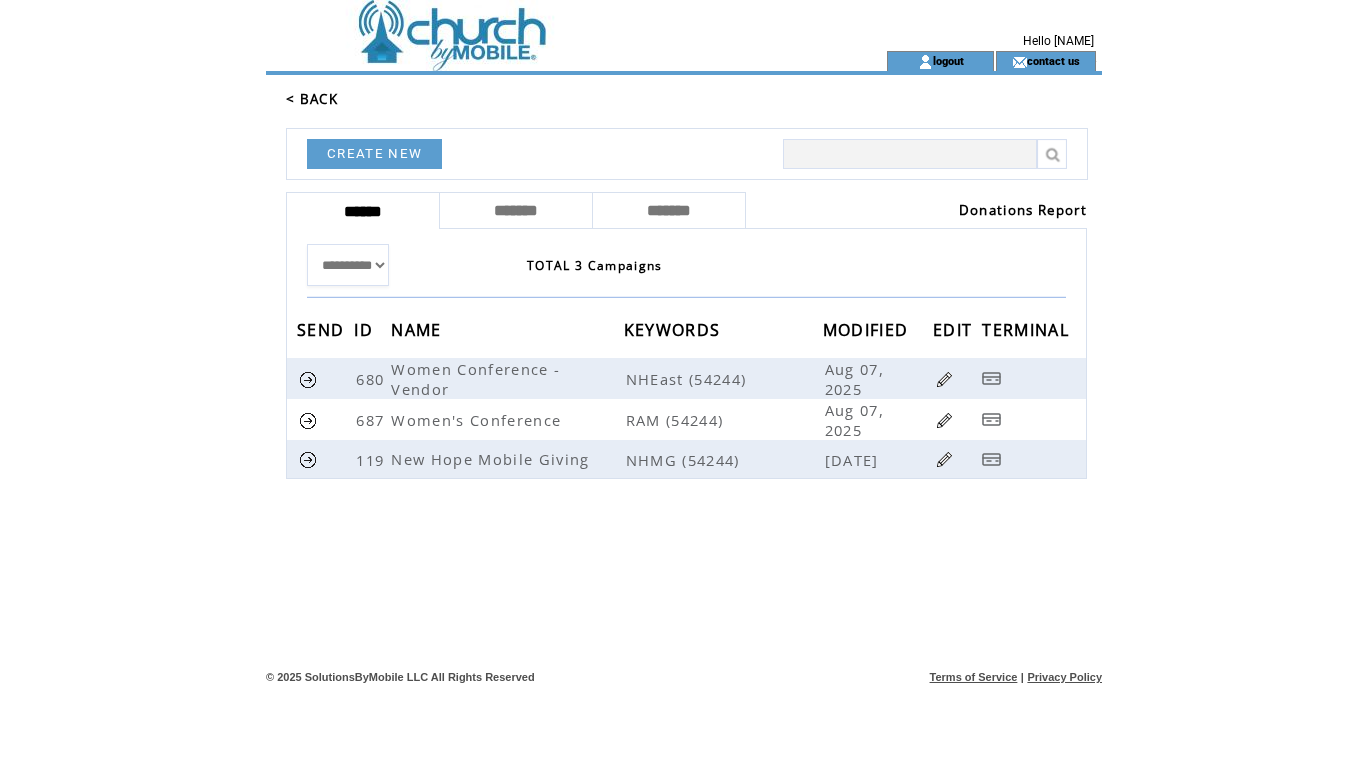 scroll, scrollTop: 0, scrollLeft: 0, axis: both 